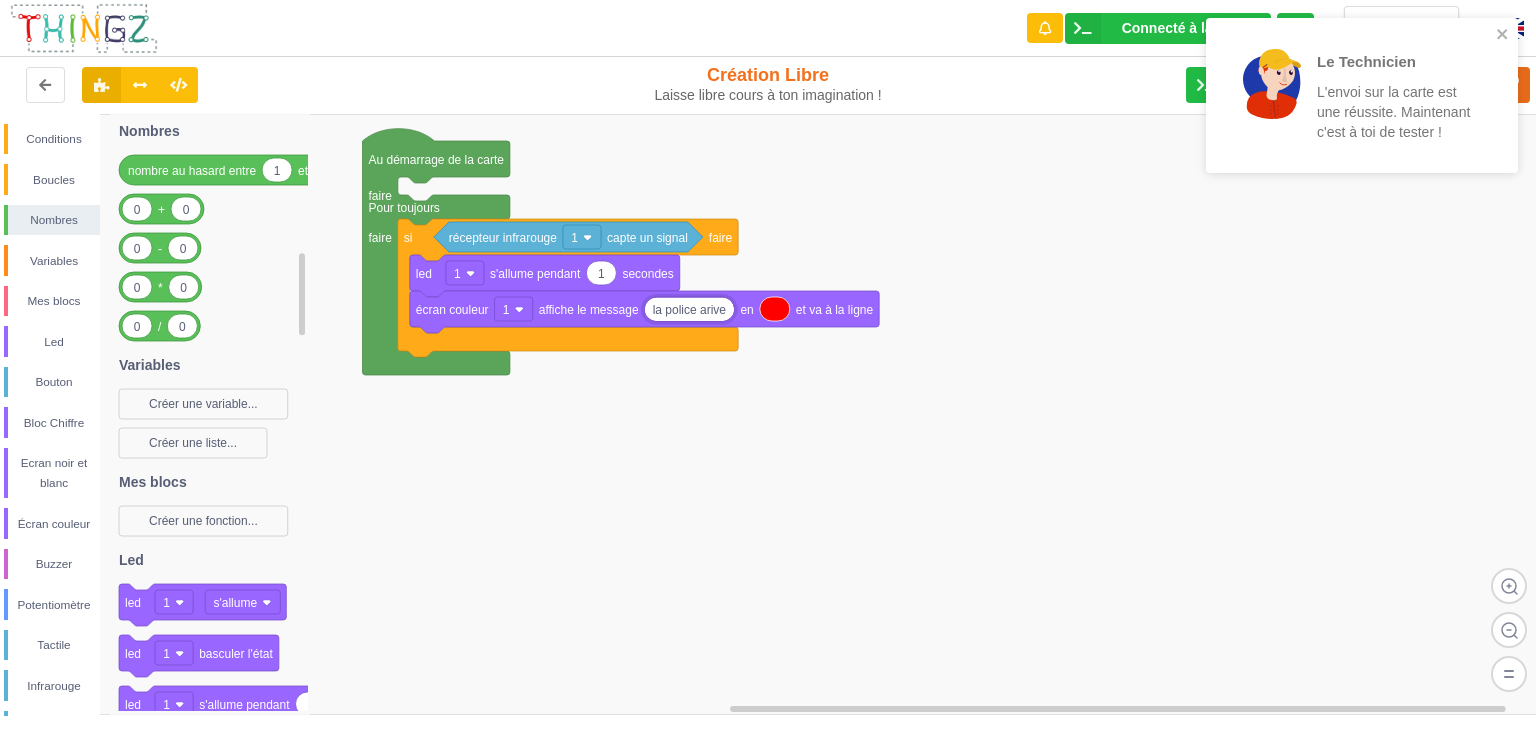 scroll, scrollTop: 0, scrollLeft: 0, axis: both 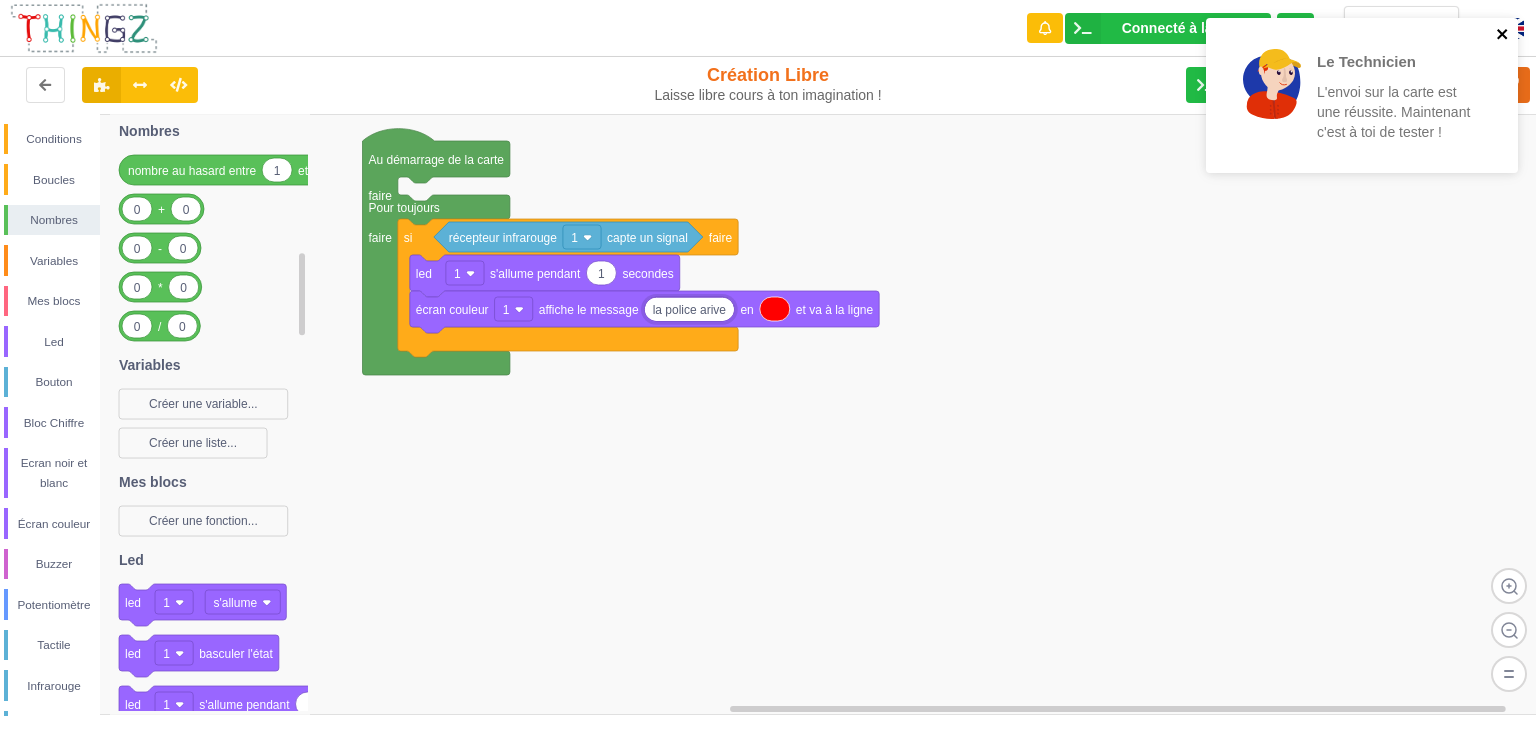 click 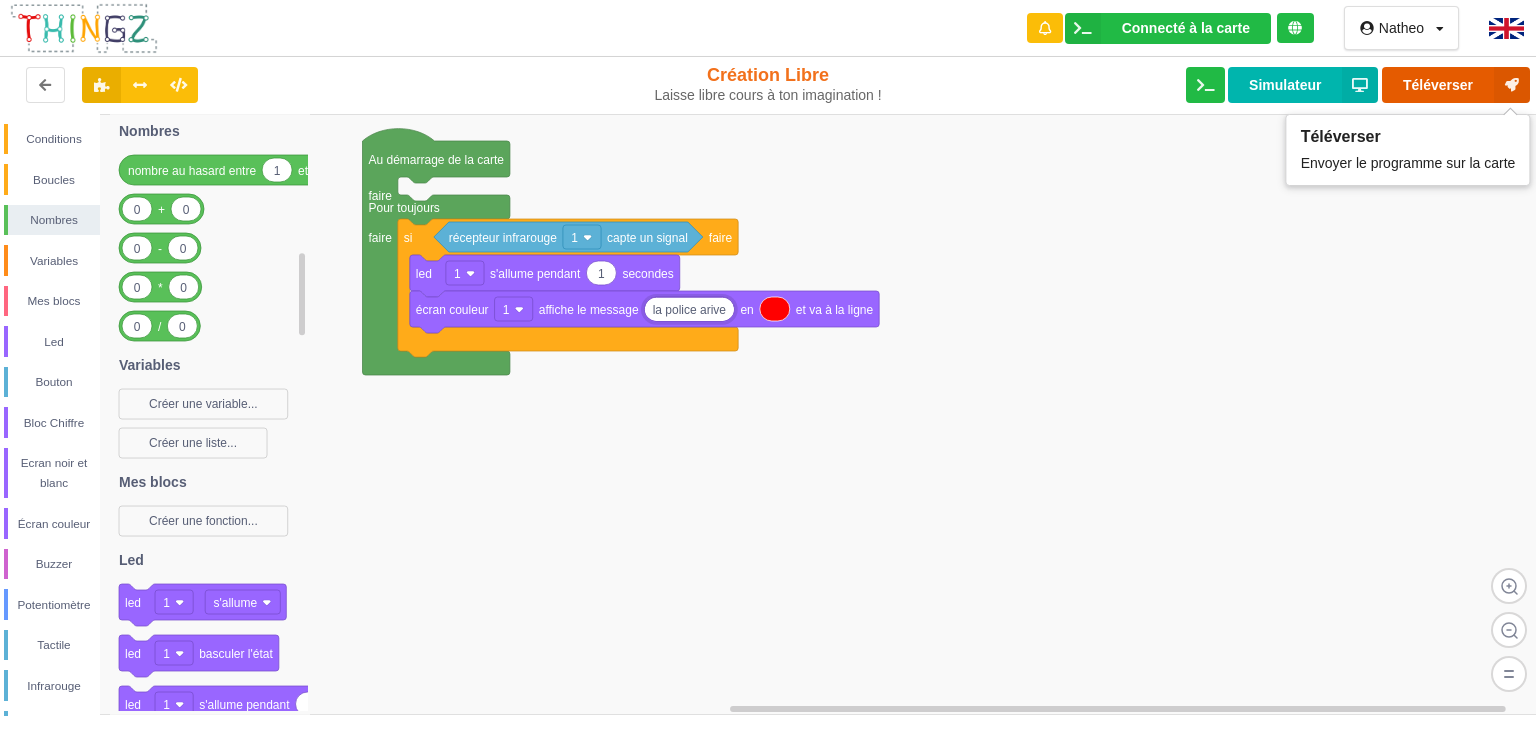 click on "Téléverser" at bounding box center (1456, 85) 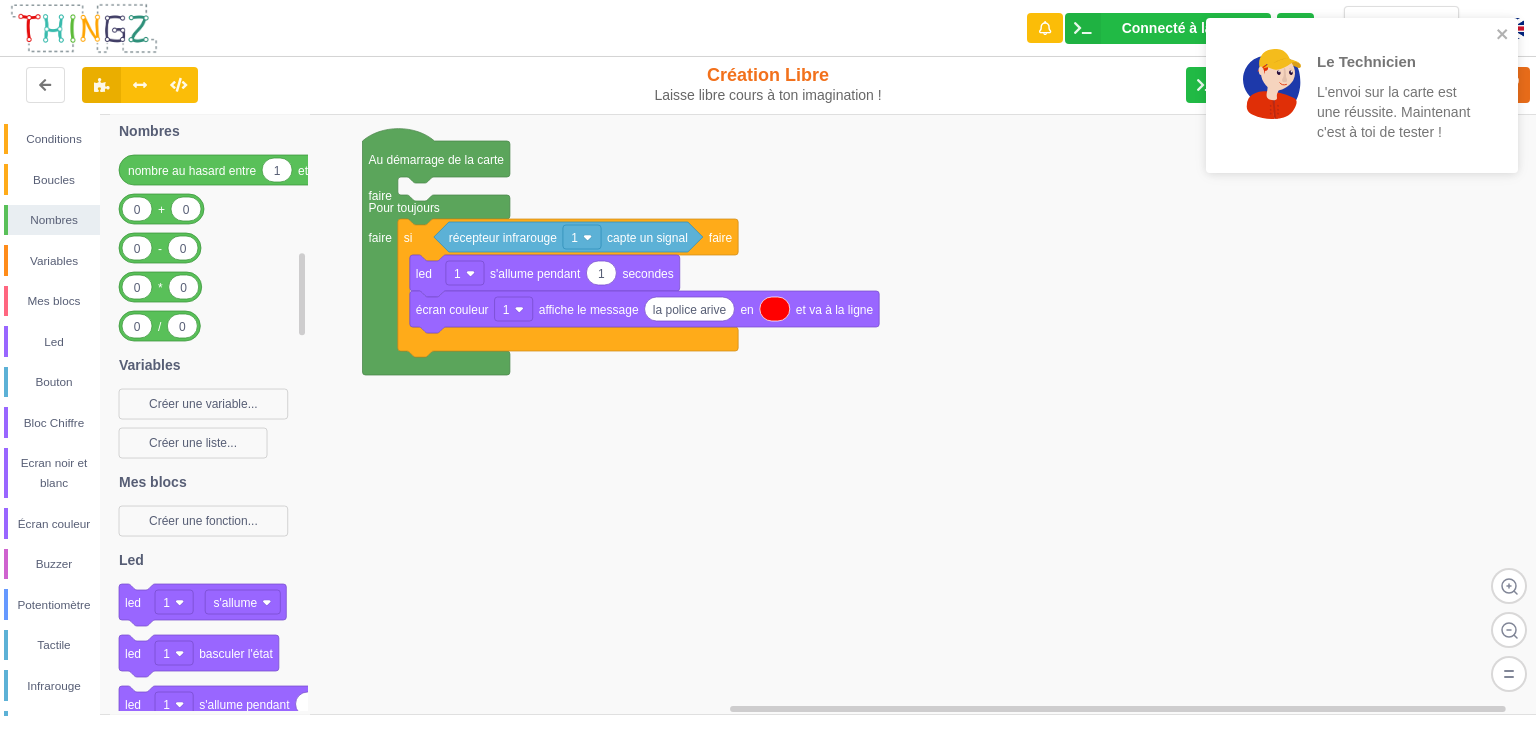 click 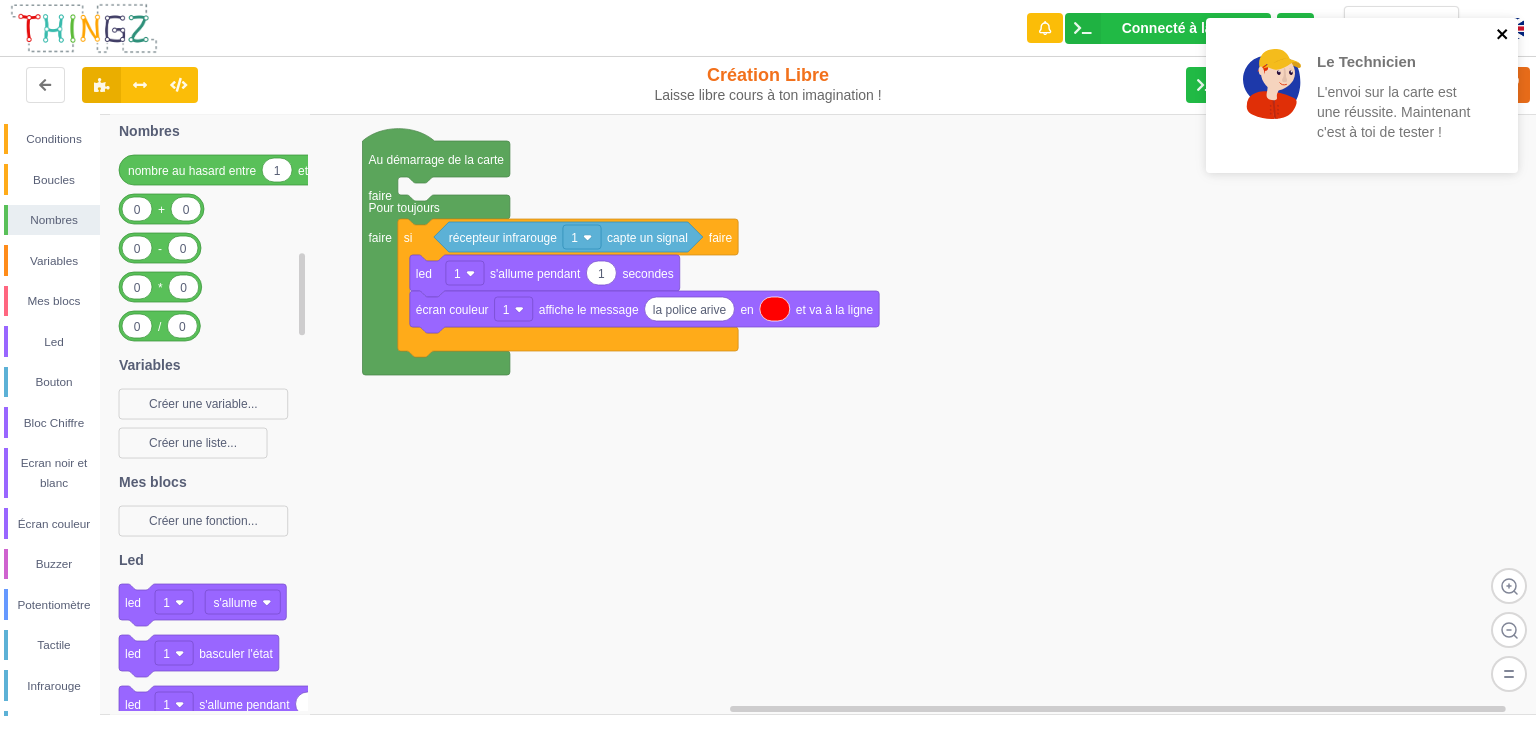 click 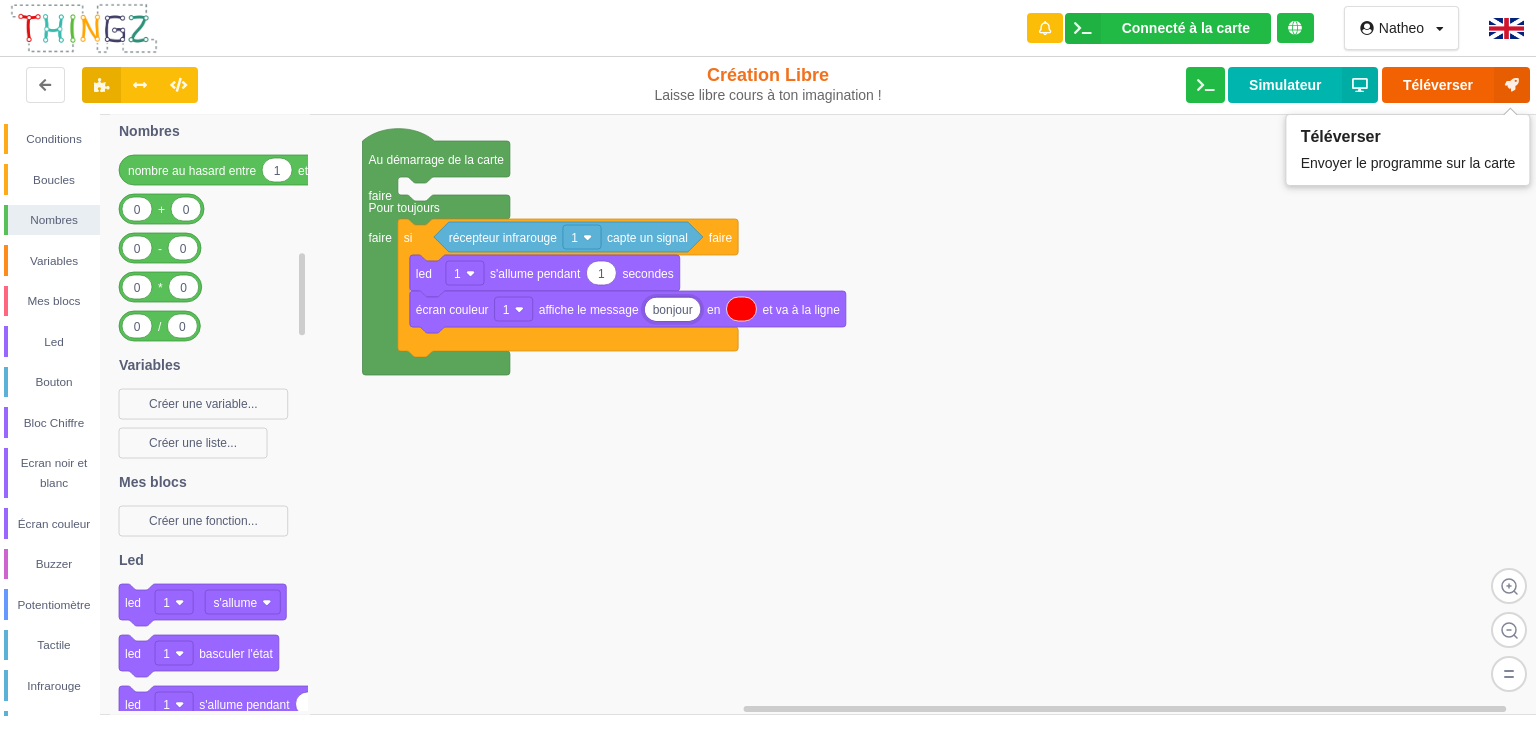 type on "bonjour" 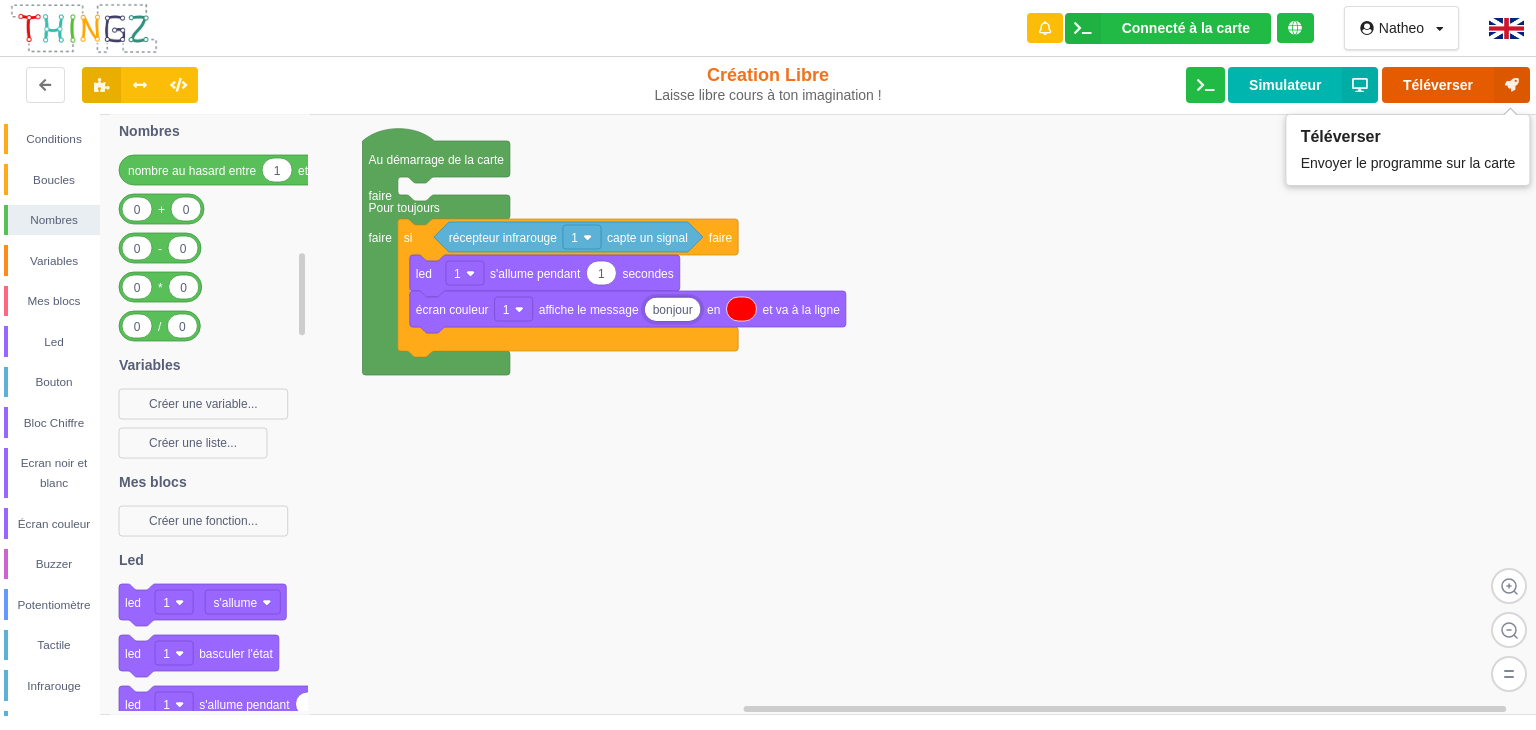click on "Téléverser" at bounding box center (1456, 85) 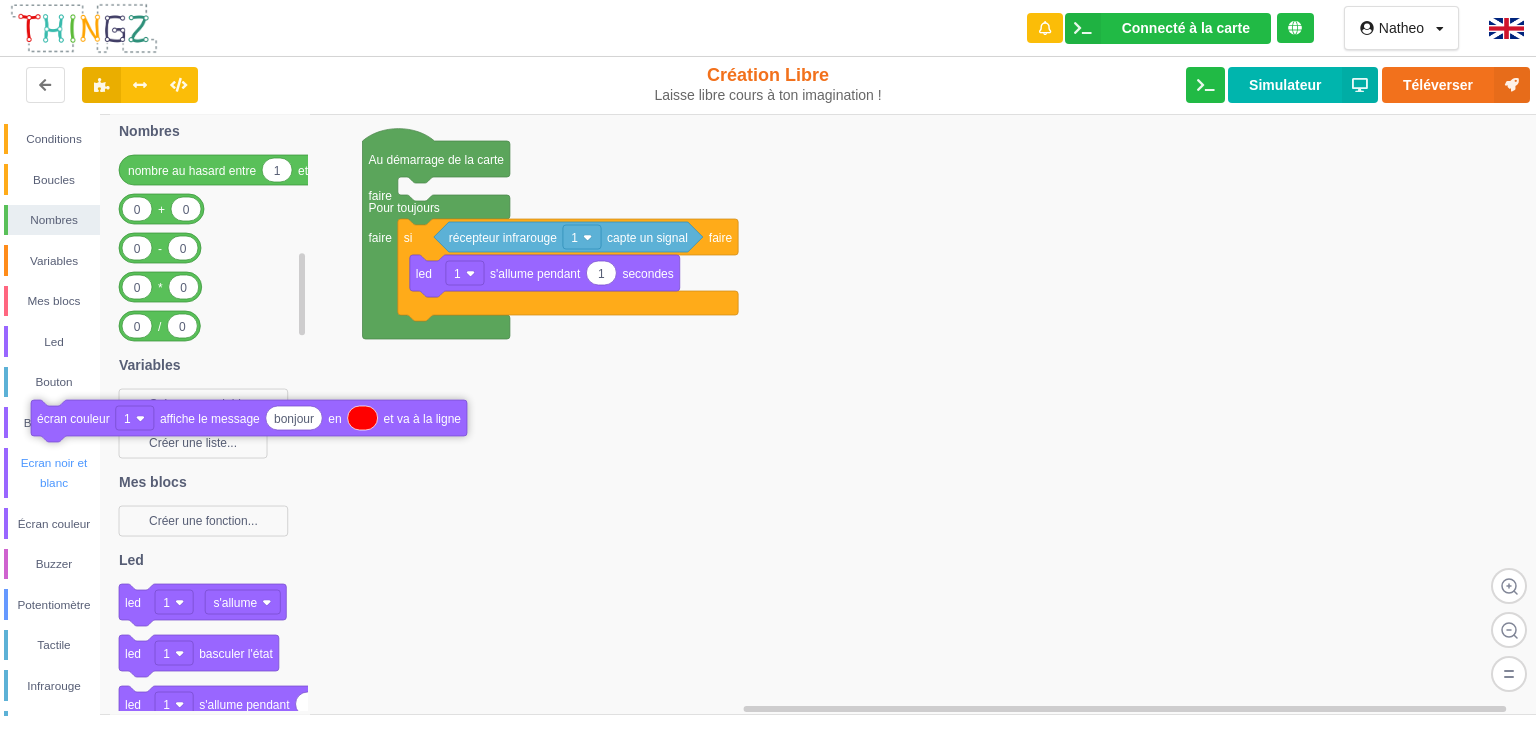 drag, startPoint x: 443, startPoint y: 325, endPoint x: 17, endPoint y: 449, distance: 443.68005 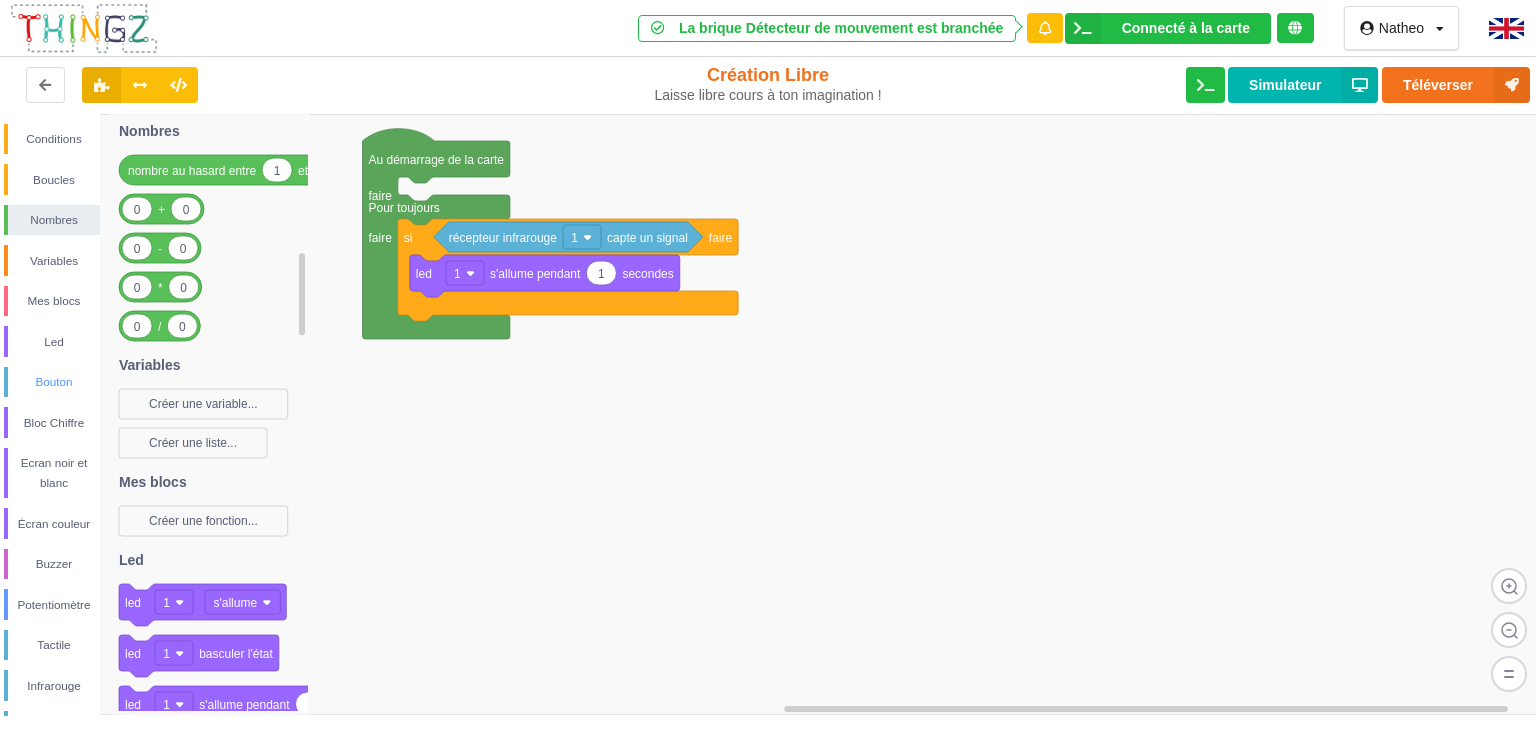 click on "Bouton" at bounding box center [52, 382] 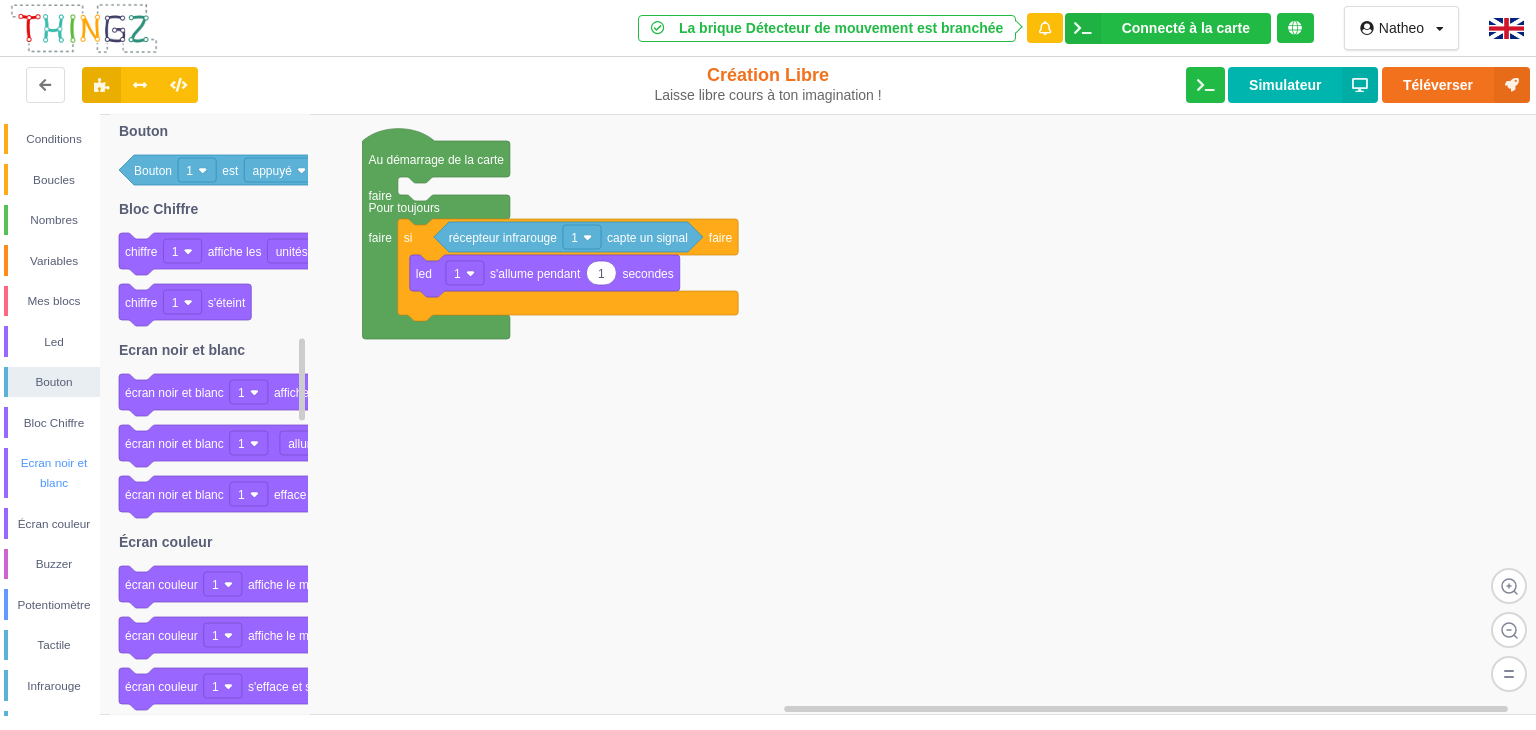 click on "Ecran noir et blanc" at bounding box center [54, 473] 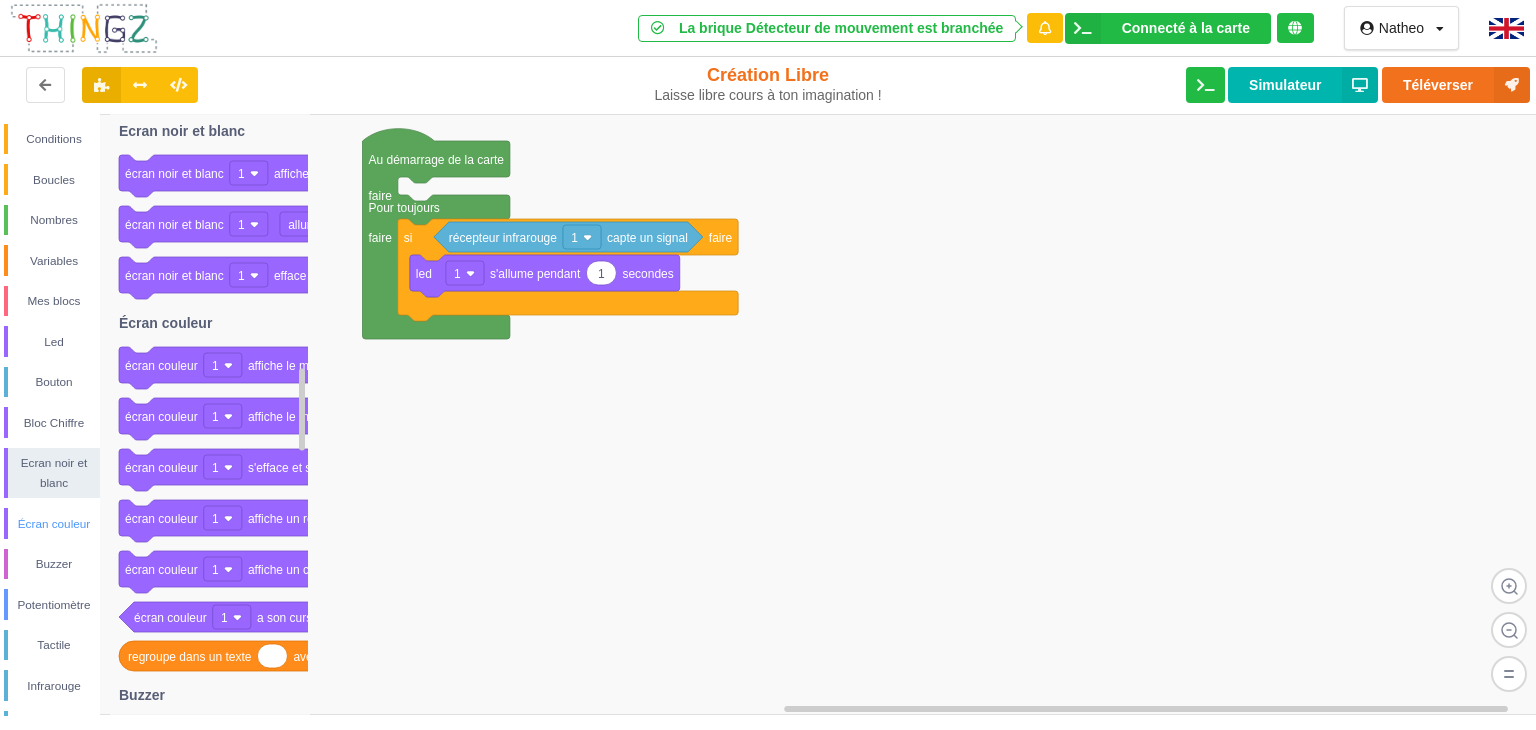 click on "Écran couleur" at bounding box center [54, 524] 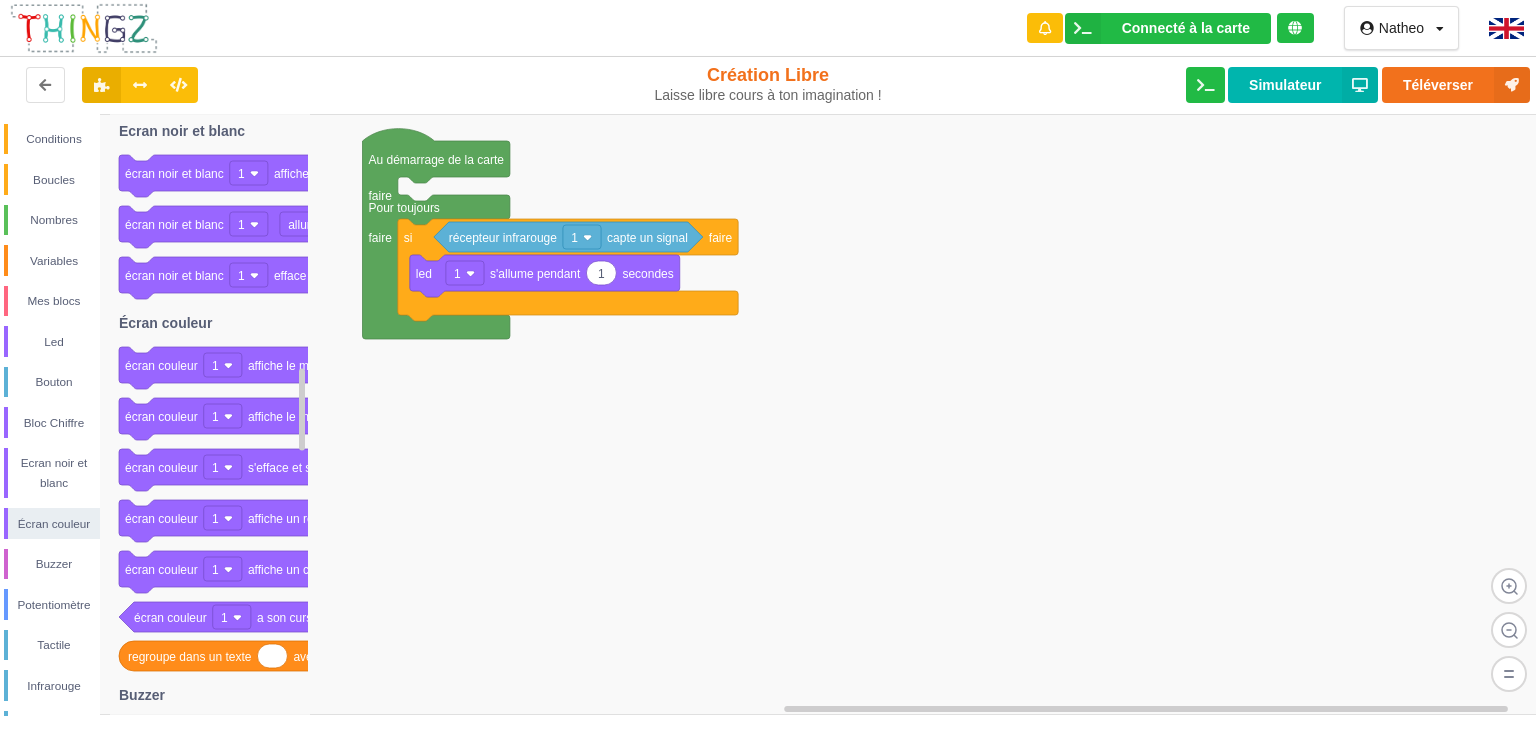 click on "Conditions Boucles Nombres Variables Mes blocs Led Bouton Bloc Chiffre Ecran noir et blanc Écran couleur Buzzer Potentiomètre Tactile Infrarouge Météo Luminosité Prise radiocommandée Detecteur de mouvement Moniteur série Bluetooth Wifi" at bounding box center [50, 574] 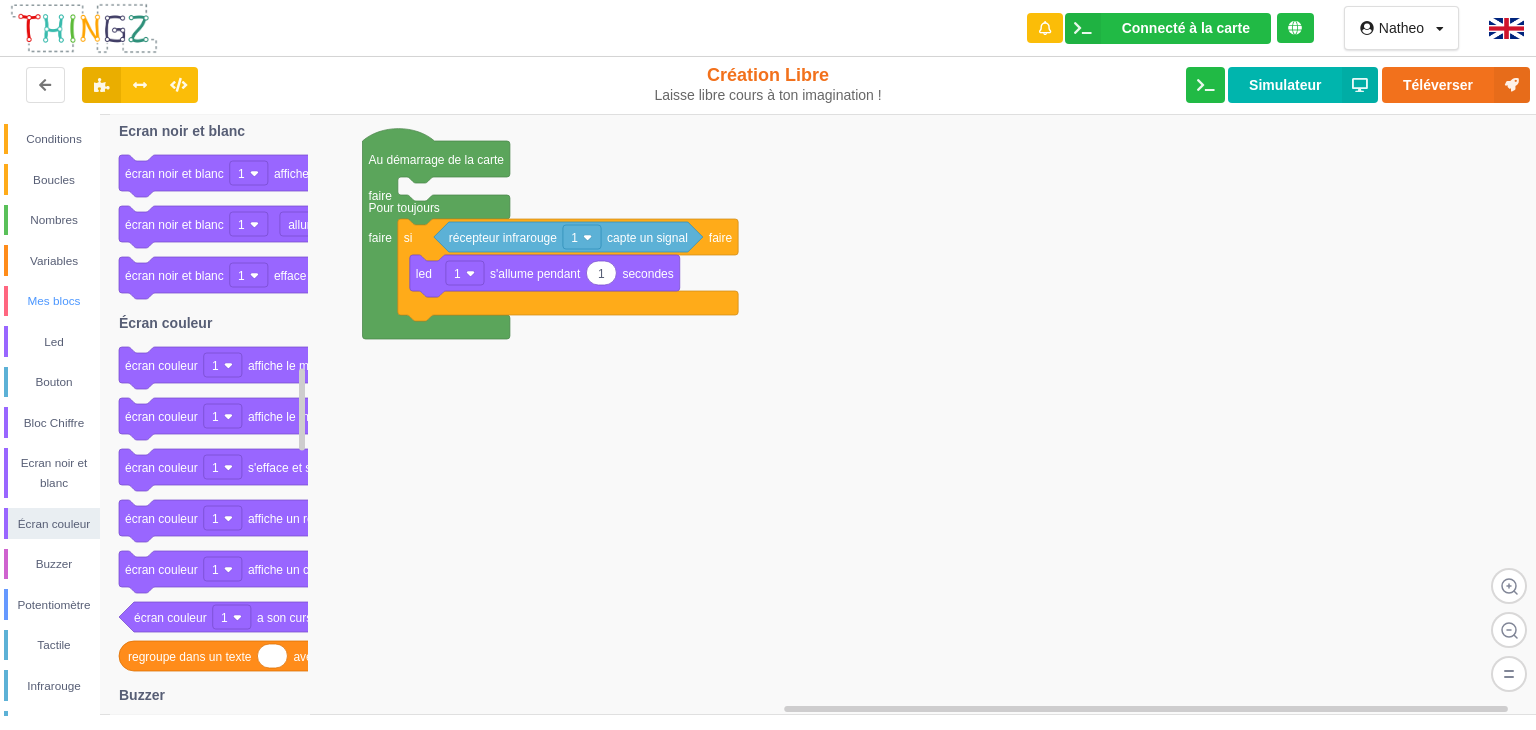 click on "Mes blocs" at bounding box center (54, 301) 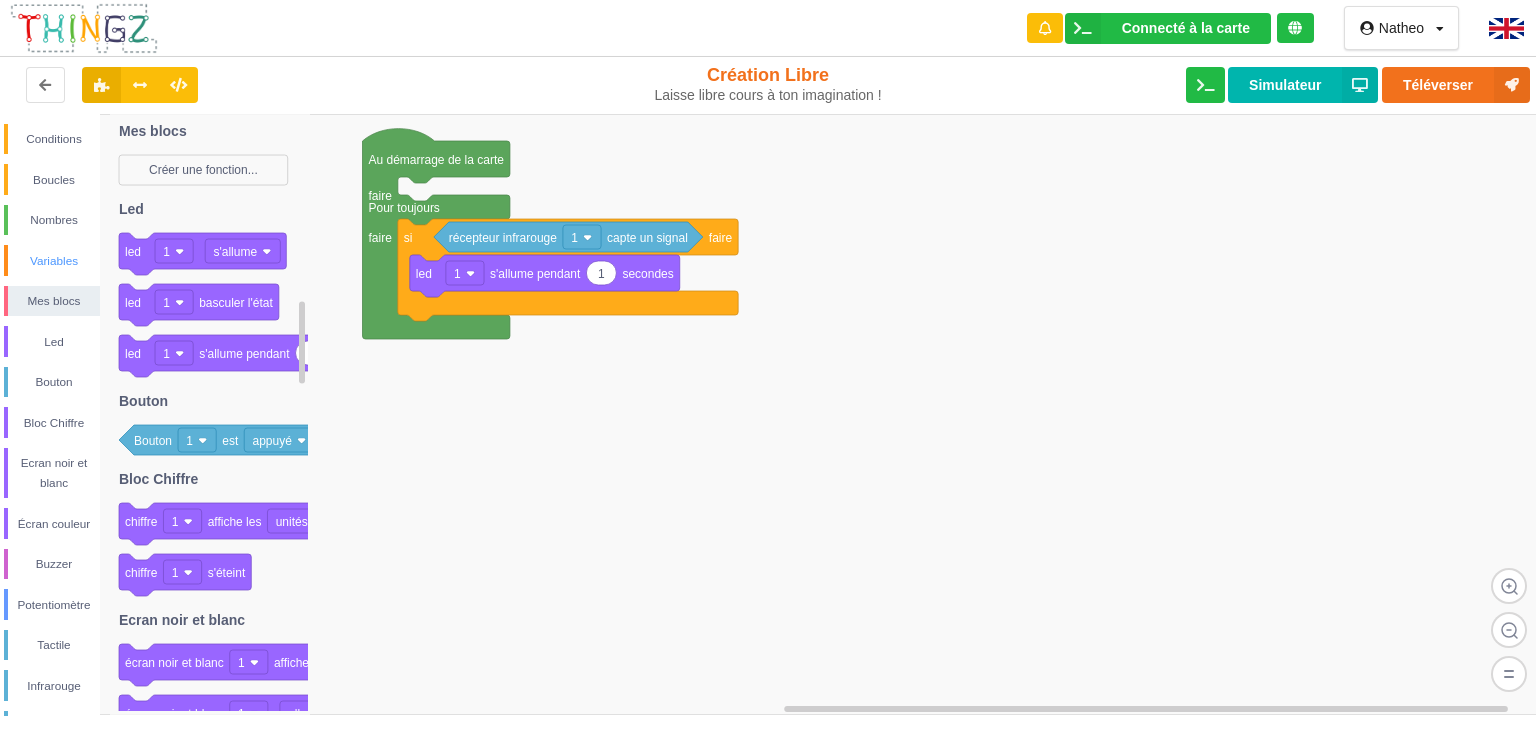 click on "Variables" at bounding box center [54, 261] 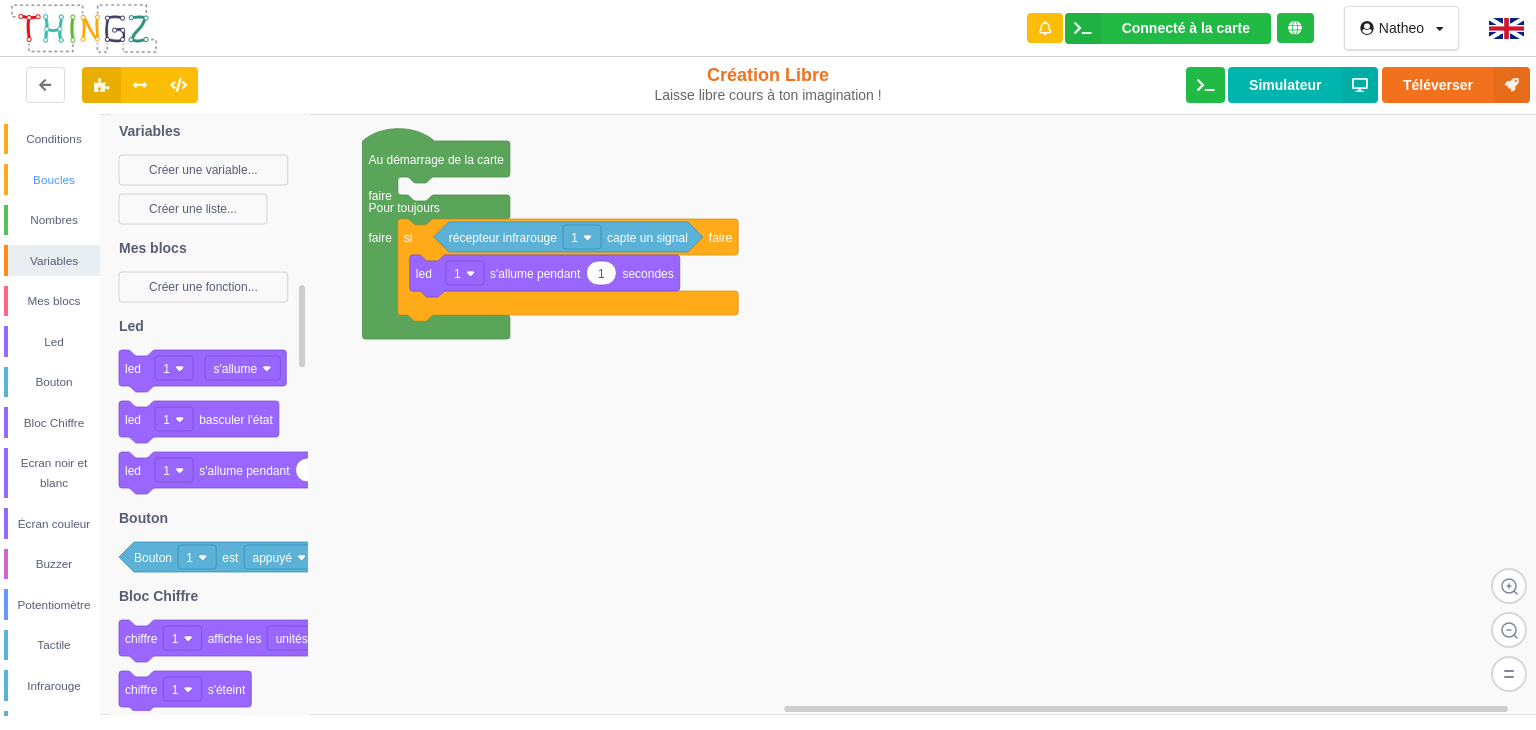 click on "Boucles" at bounding box center [54, 180] 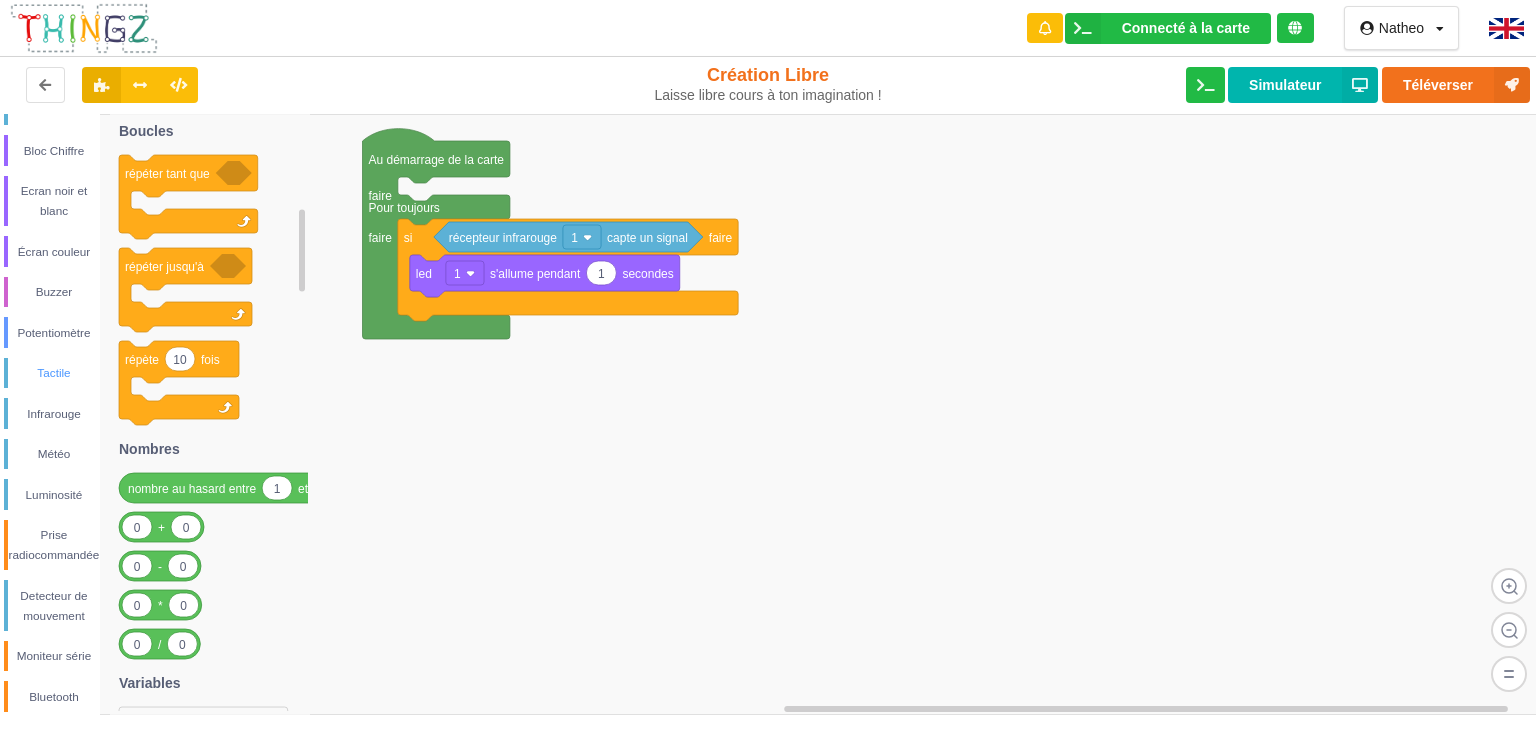 scroll, scrollTop: 307, scrollLeft: 0, axis: vertical 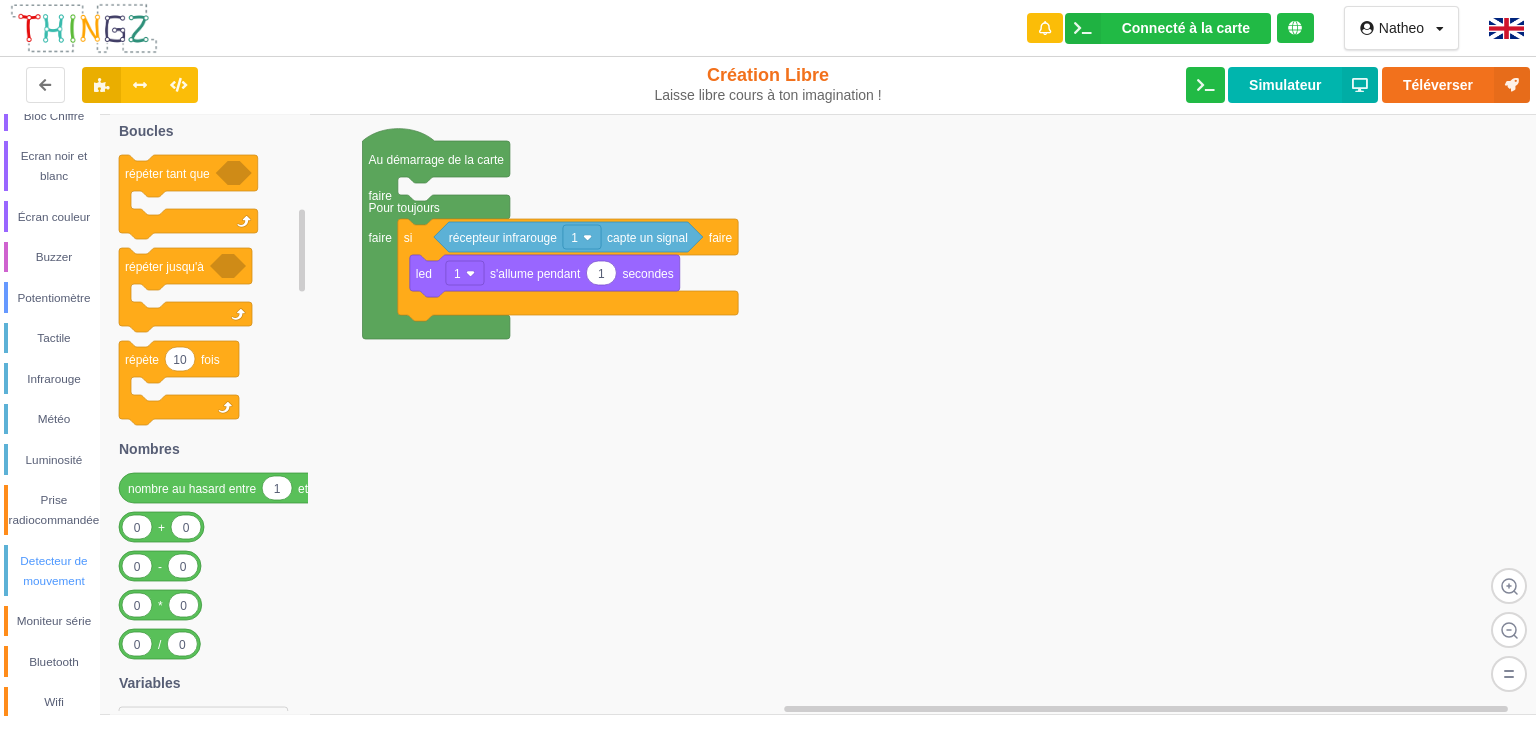 click on "Detecteur de mouvement" at bounding box center (54, 571) 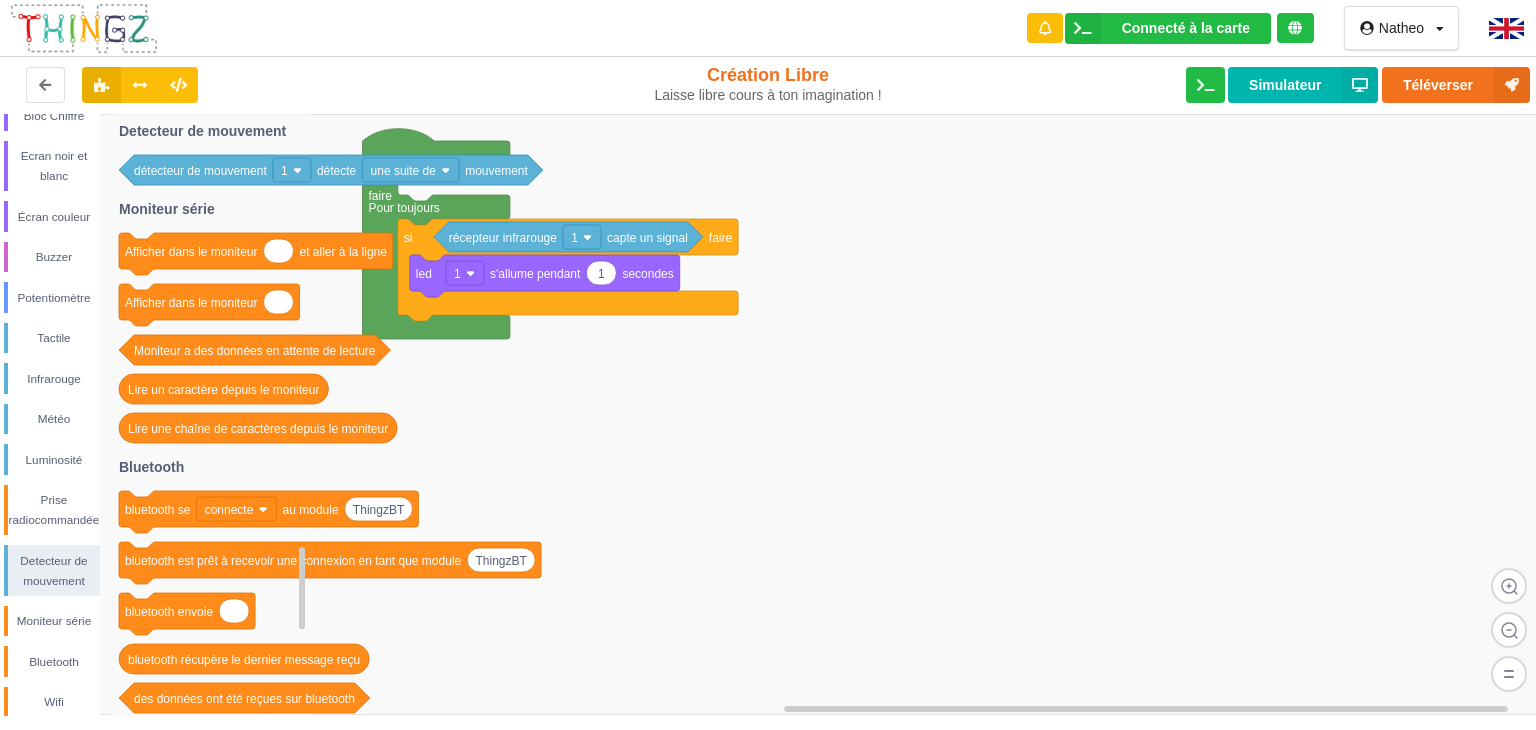 click on "détecteur de mouvement" 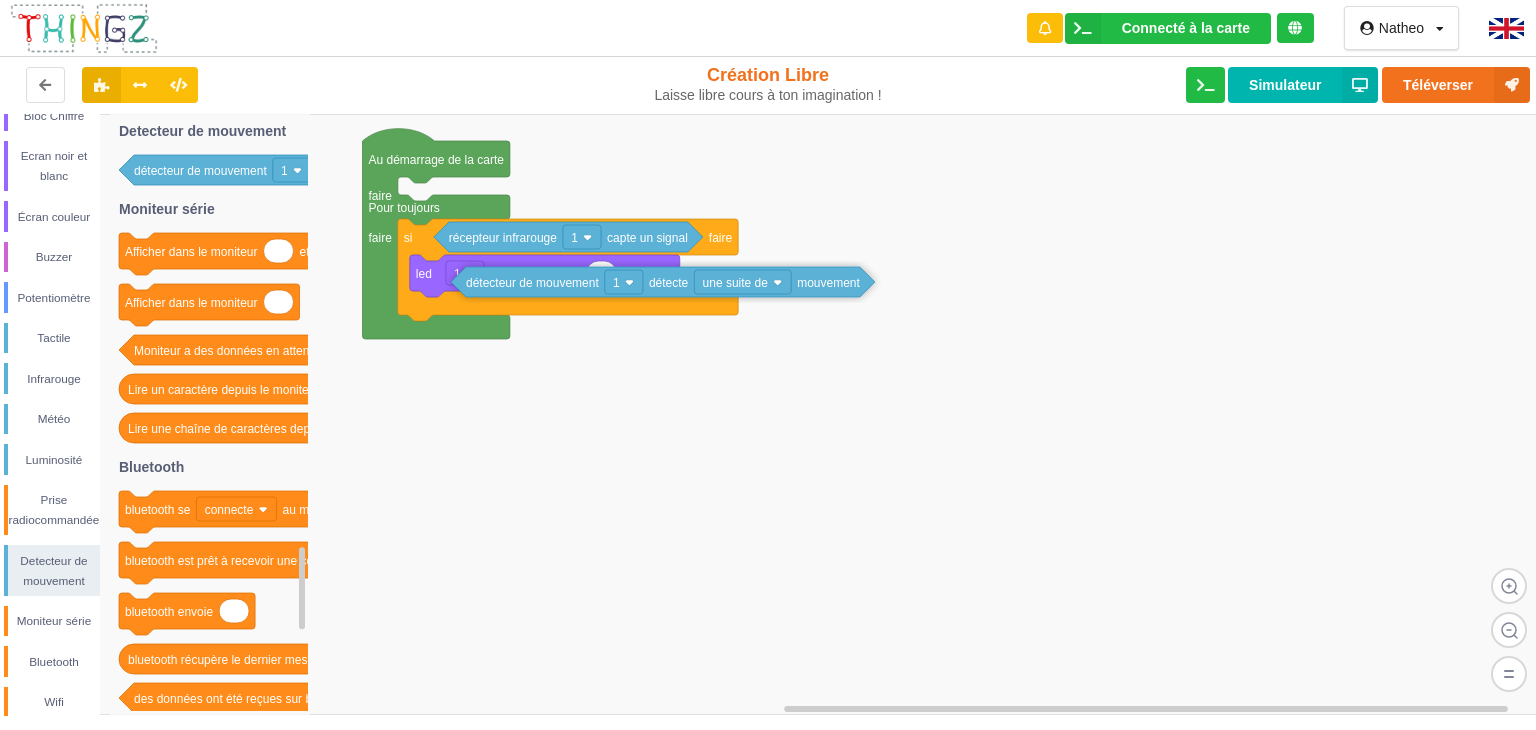 drag, startPoint x: 217, startPoint y: 177, endPoint x: 577, endPoint y: 296, distance: 379.15826 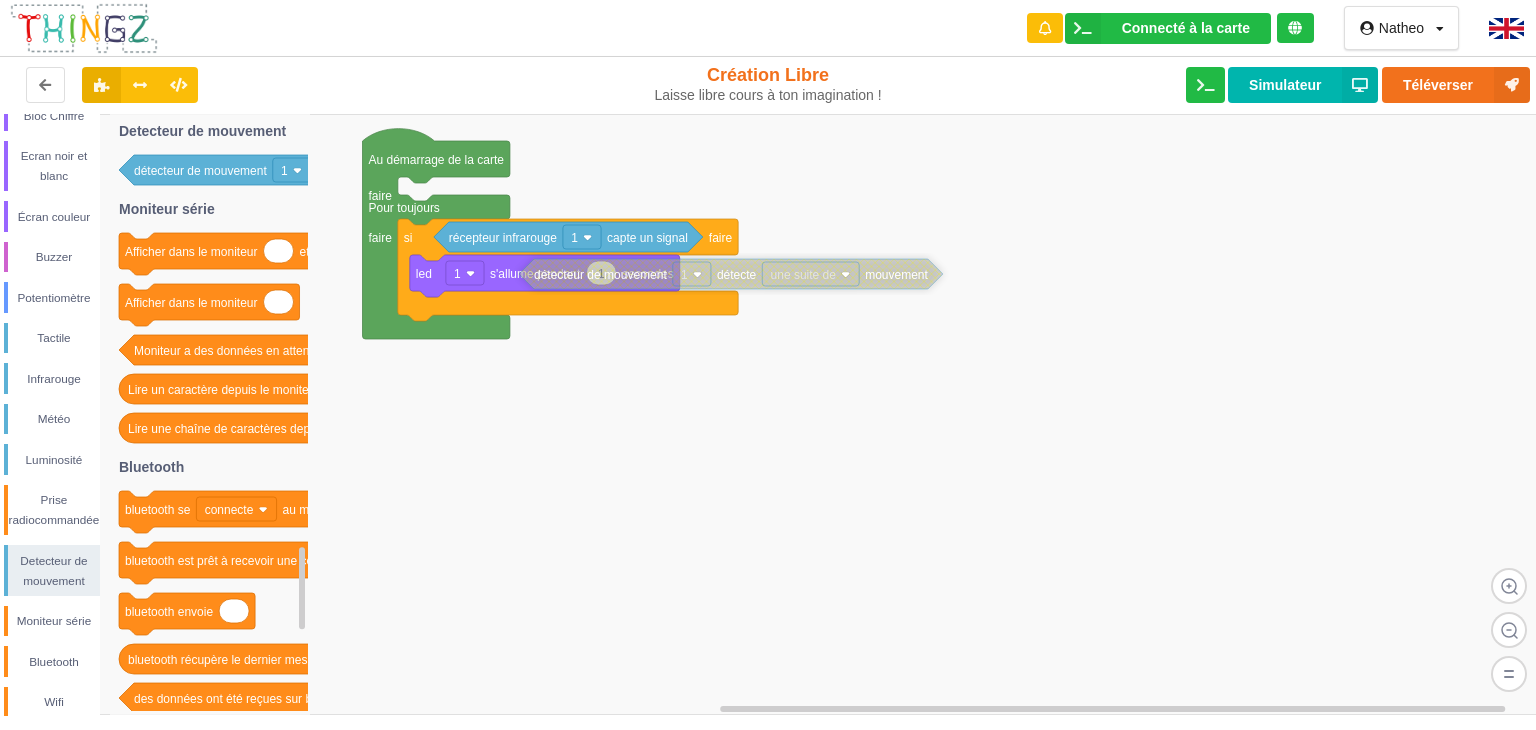 drag, startPoint x: 577, startPoint y: 296, endPoint x: 618, endPoint y: 280, distance: 44.011364 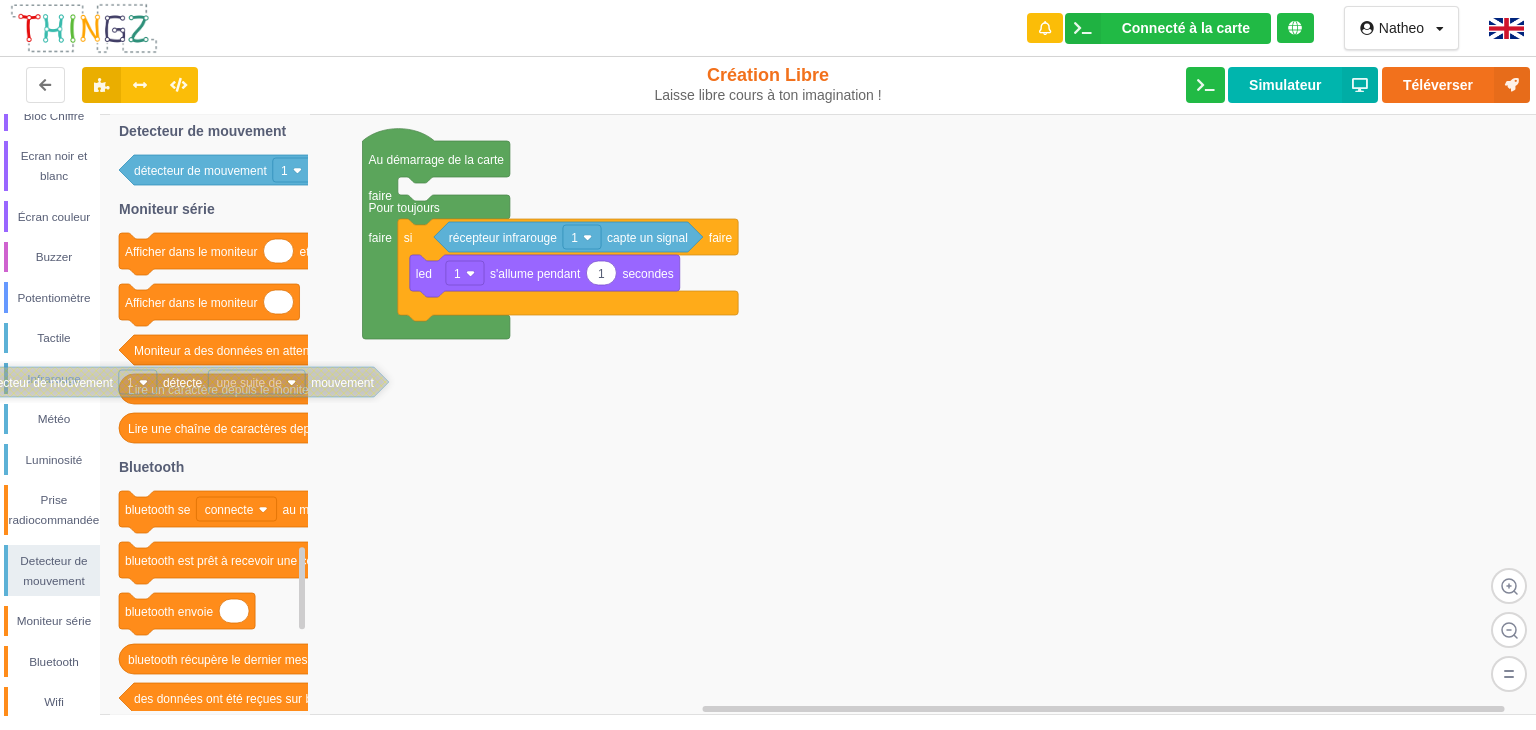 drag, startPoint x: 618, startPoint y: 280, endPoint x: 64, endPoint y: 389, distance: 564.6211 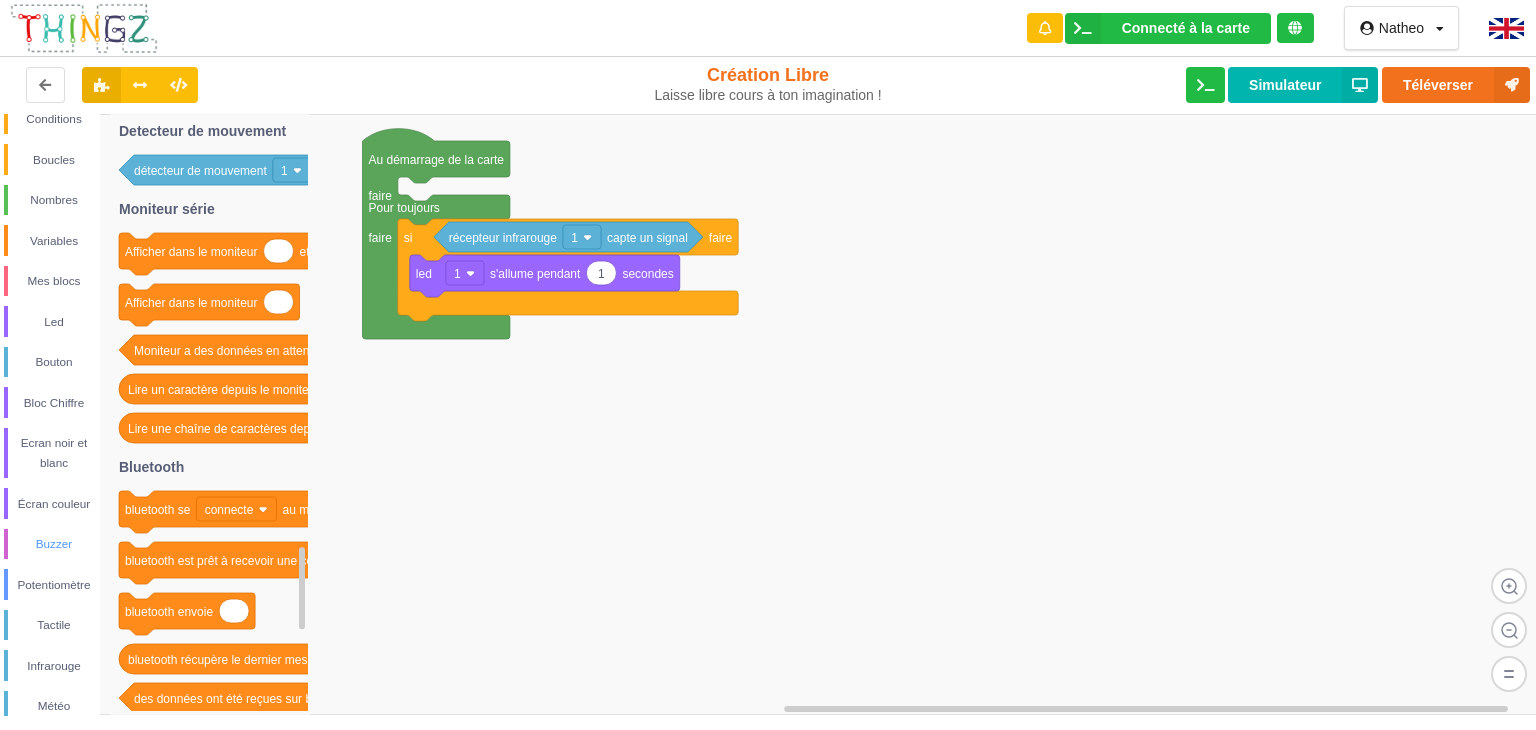 scroll, scrollTop: 0, scrollLeft: 0, axis: both 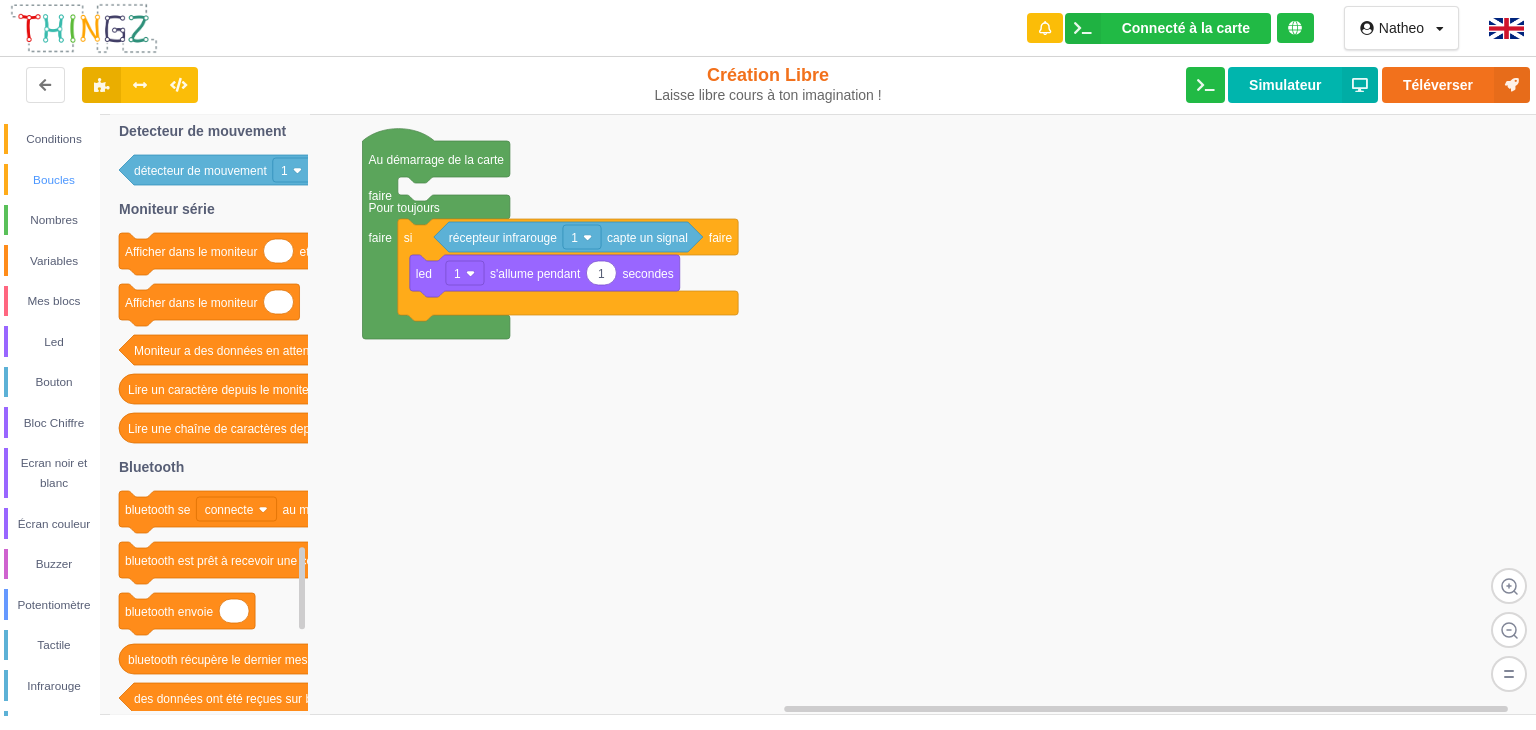 click on "Boucles" at bounding box center [54, 180] 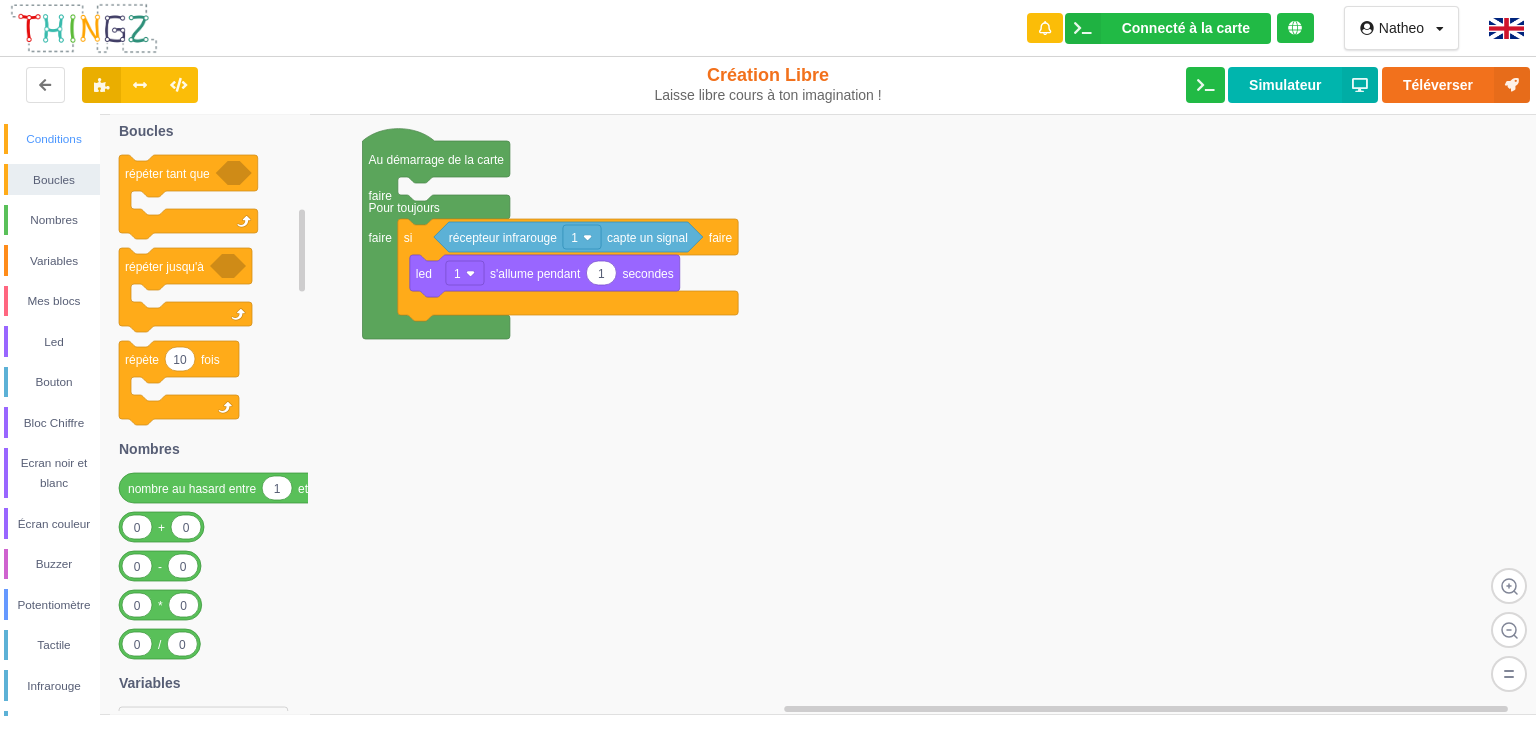 click on "Conditions" at bounding box center (54, 139) 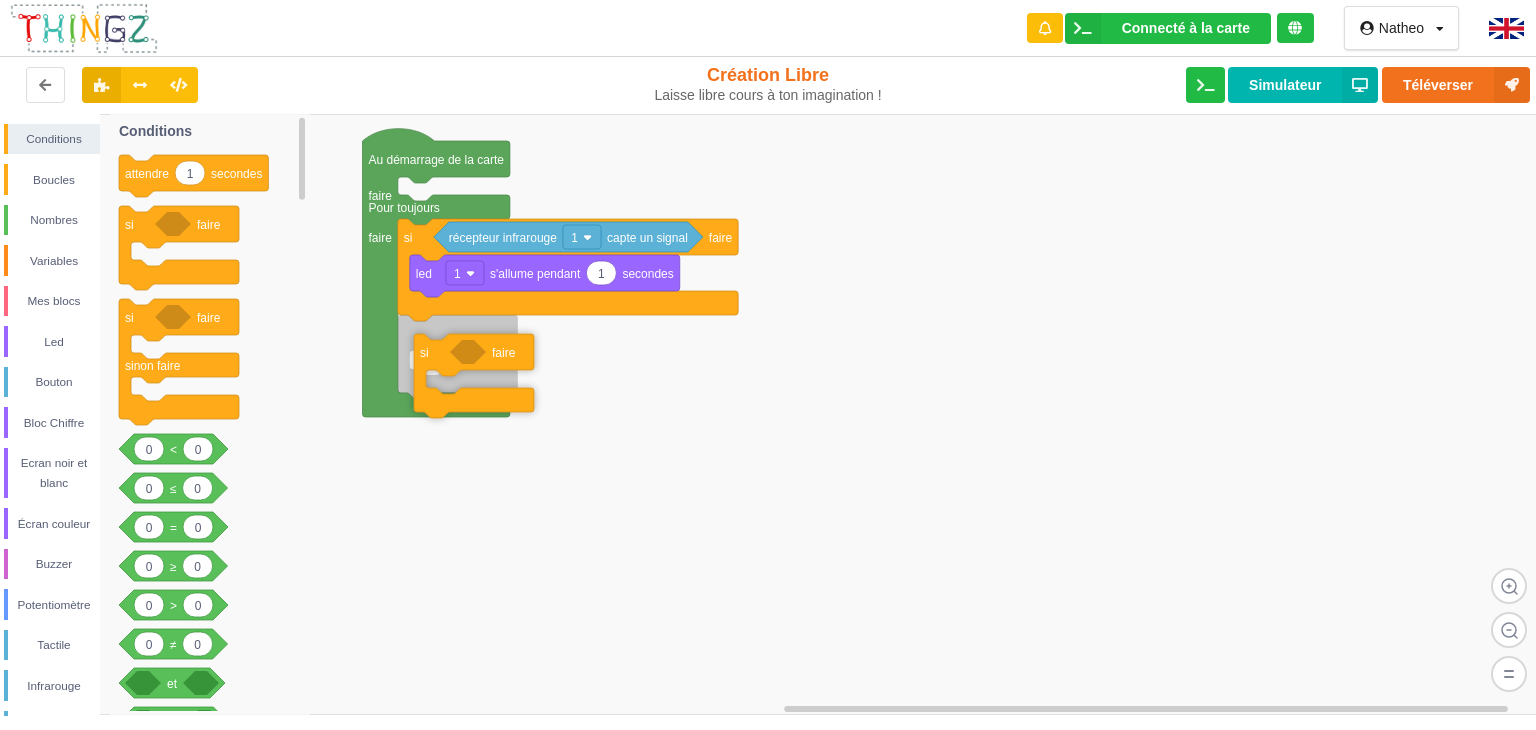 drag, startPoint x: 160, startPoint y: 249, endPoint x: 455, endPoint y: 377, distance: 321.5727 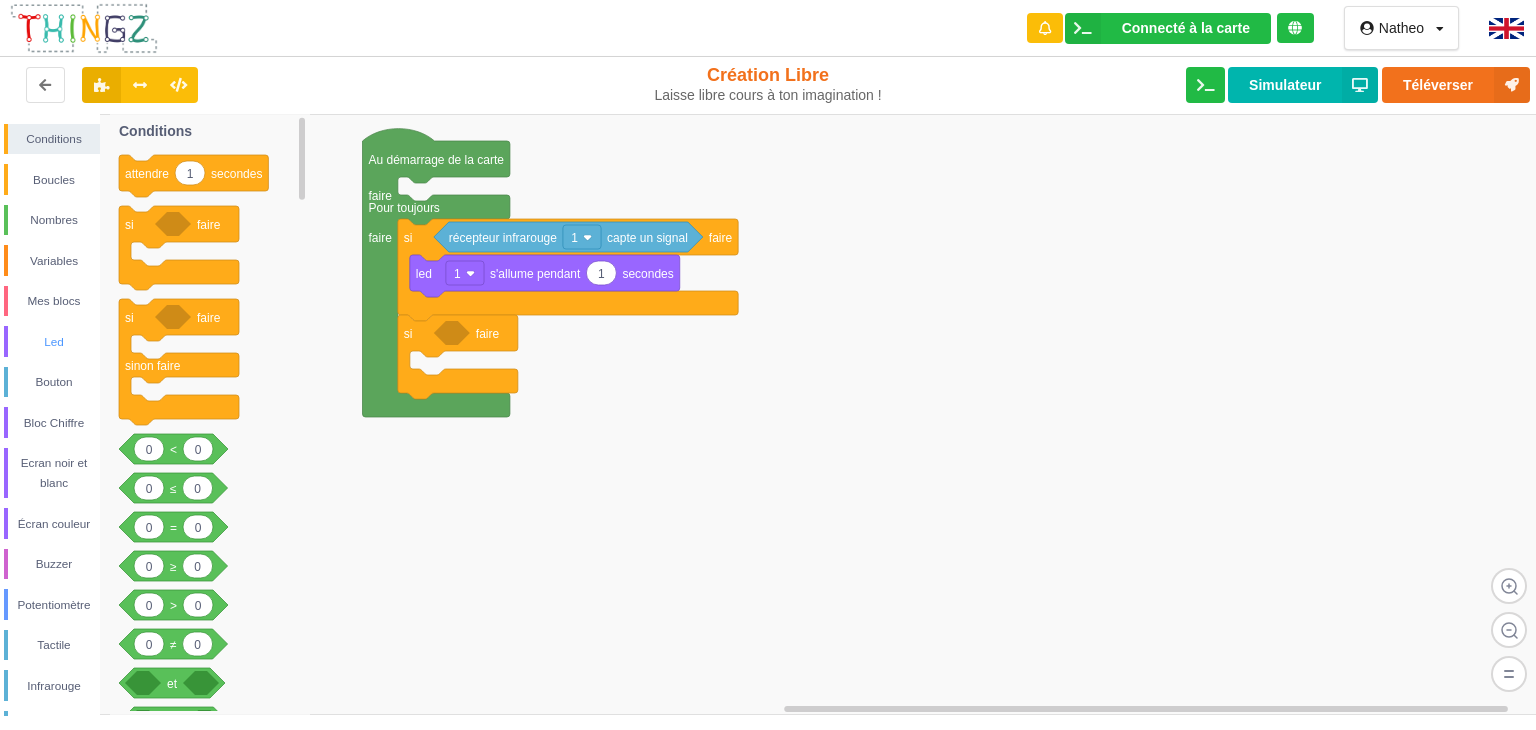 click on "Led" at bounding box center (54, 342) 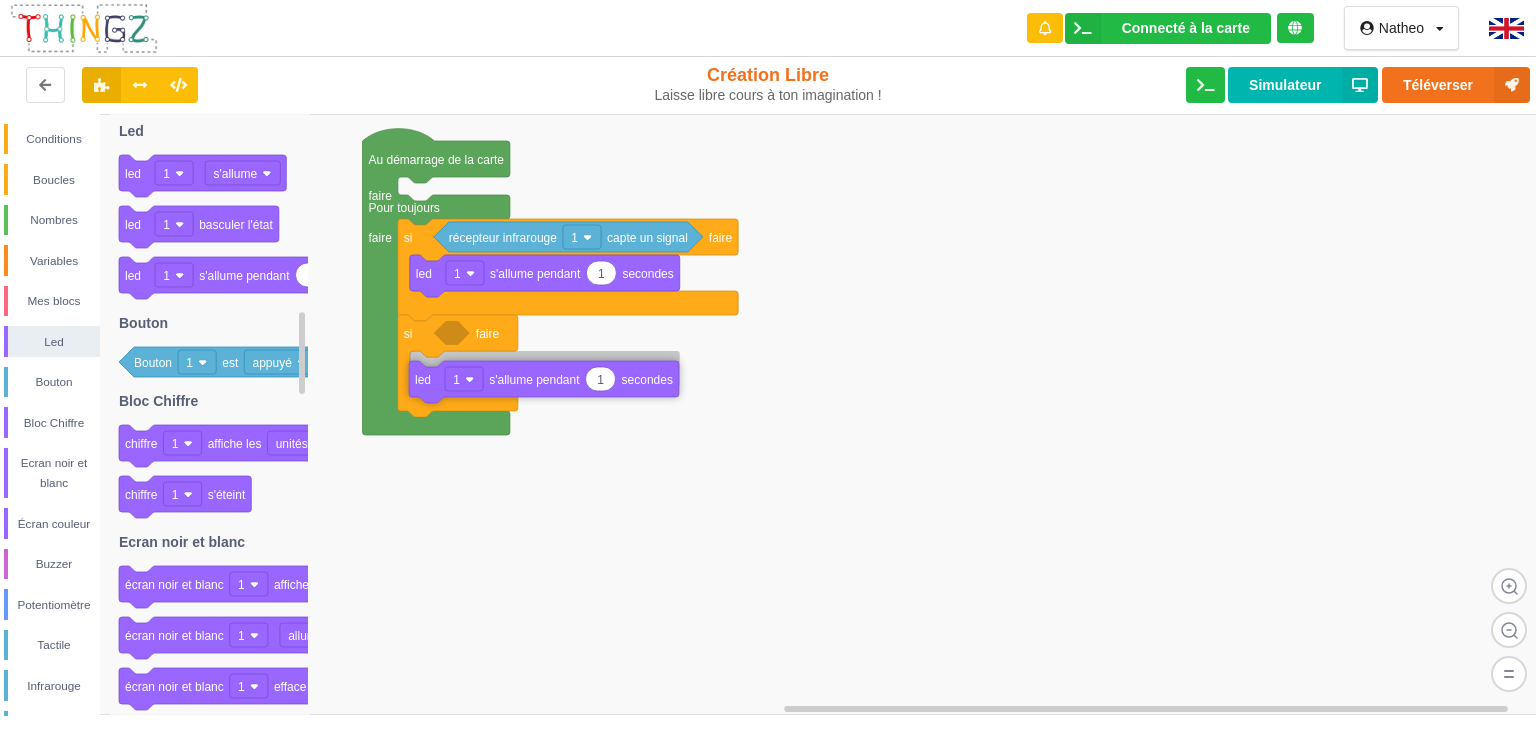 drag, startPoint x: 143, startPoint y: 267, endPoint x: 432, endPoint y: 370, distance: 306.80612 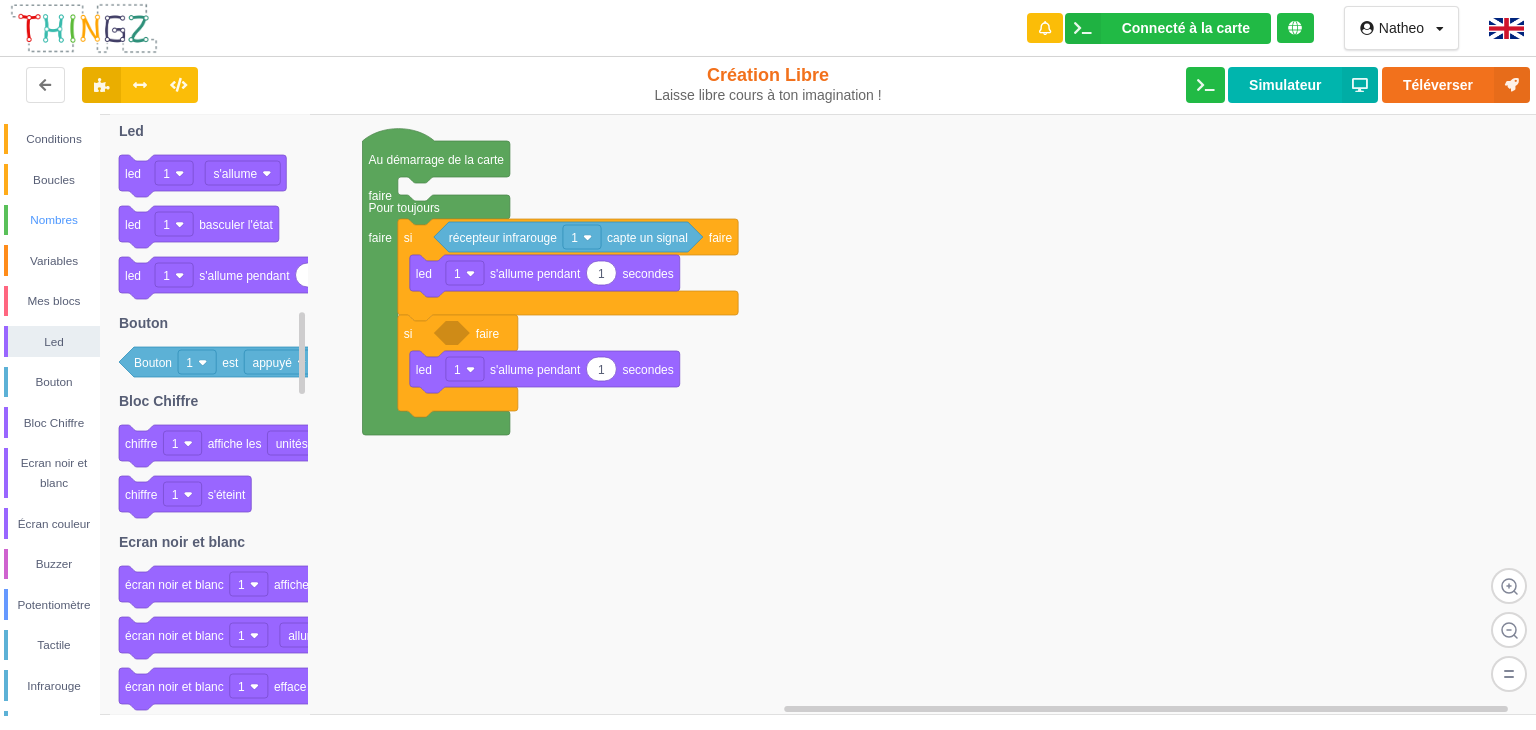 scroll, scrollTop: 319, scrollLeft: 0, axis: vertical 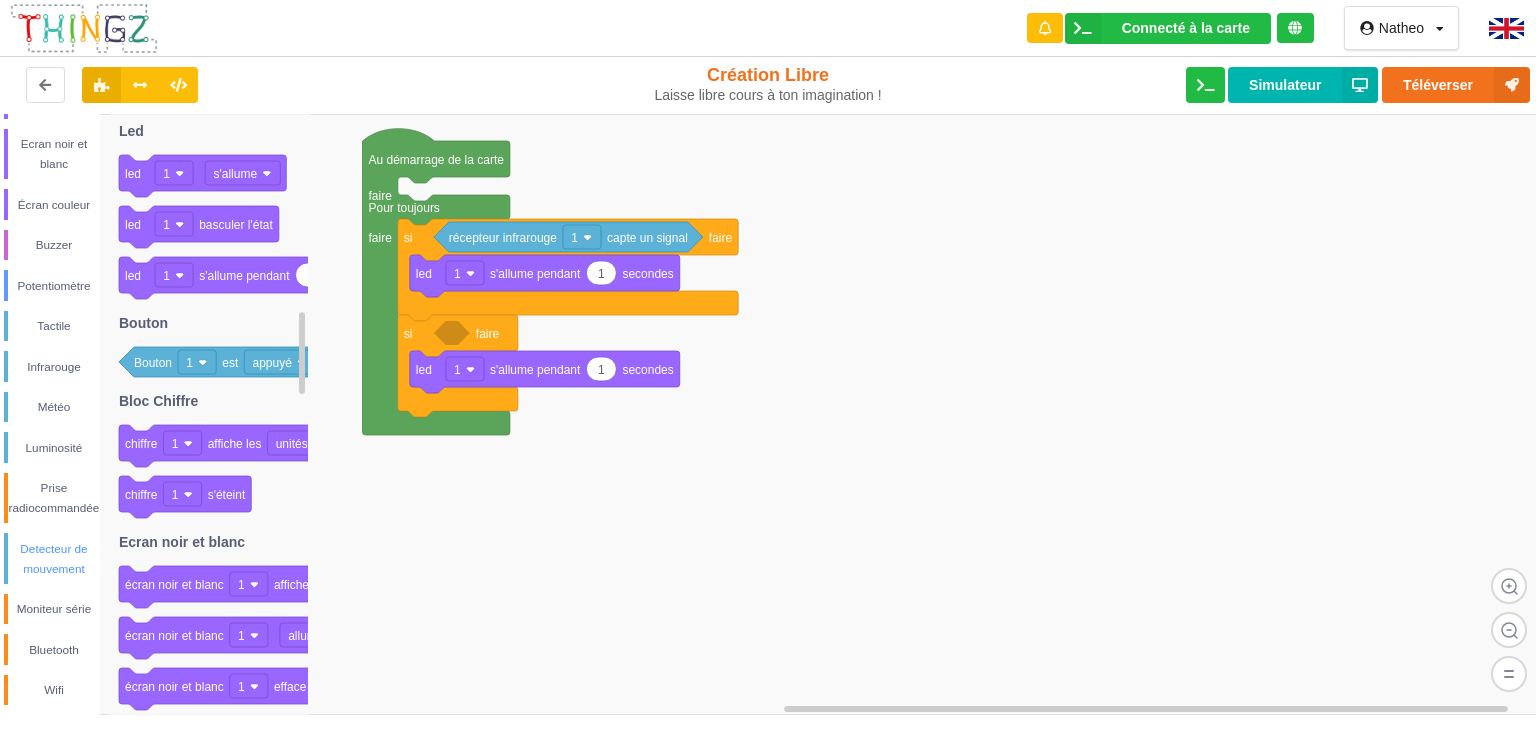 click on "Detecteur de mouvement" at bounding box center [52, 558] 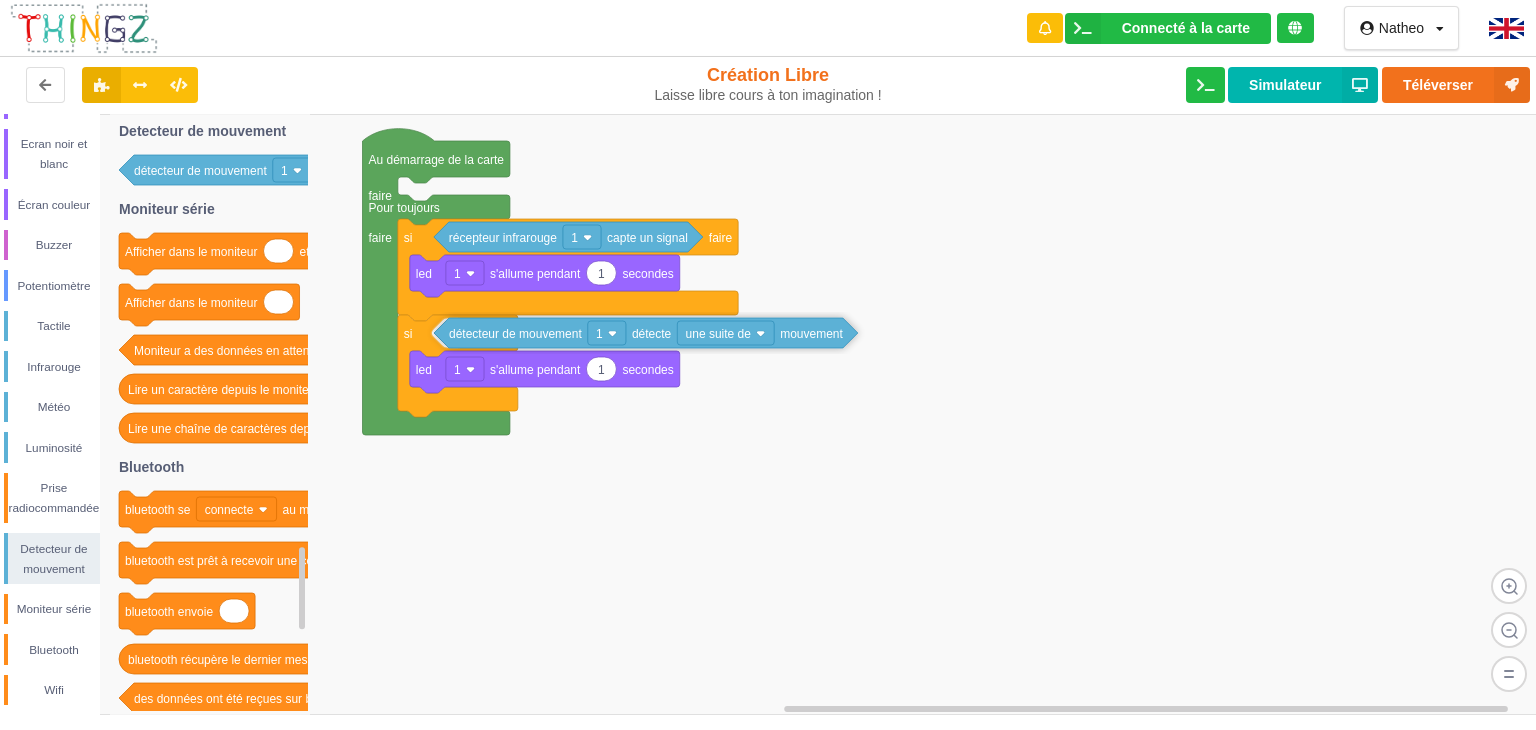 drag, startPoint x: 156, startPoint y: 161, endPoint x: 472, endPoint y: 324, distance: 355.56293 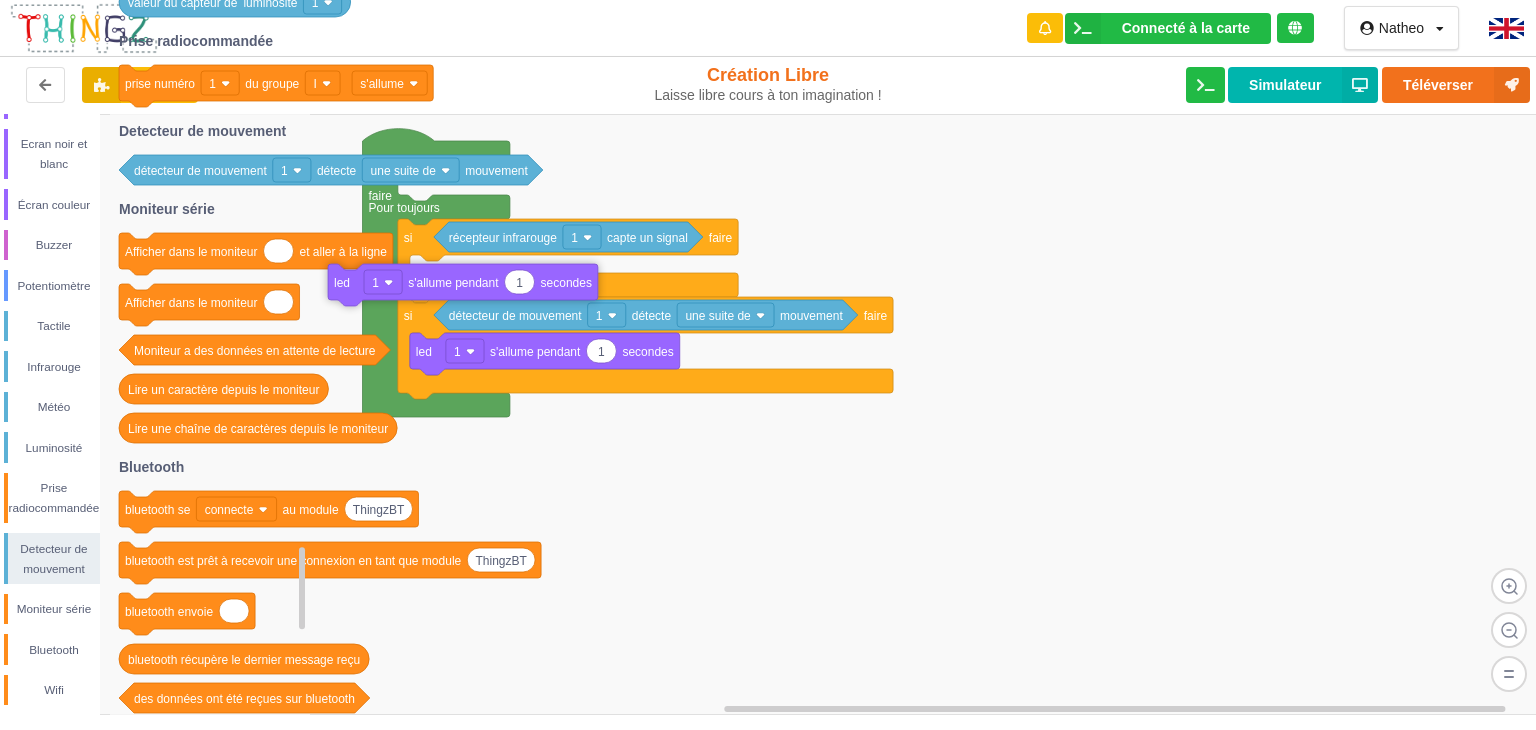 drag, startPoint x: 477, startPoint y: 280, endPoint x: 229, endPoint y: 342, distance: 255.63255 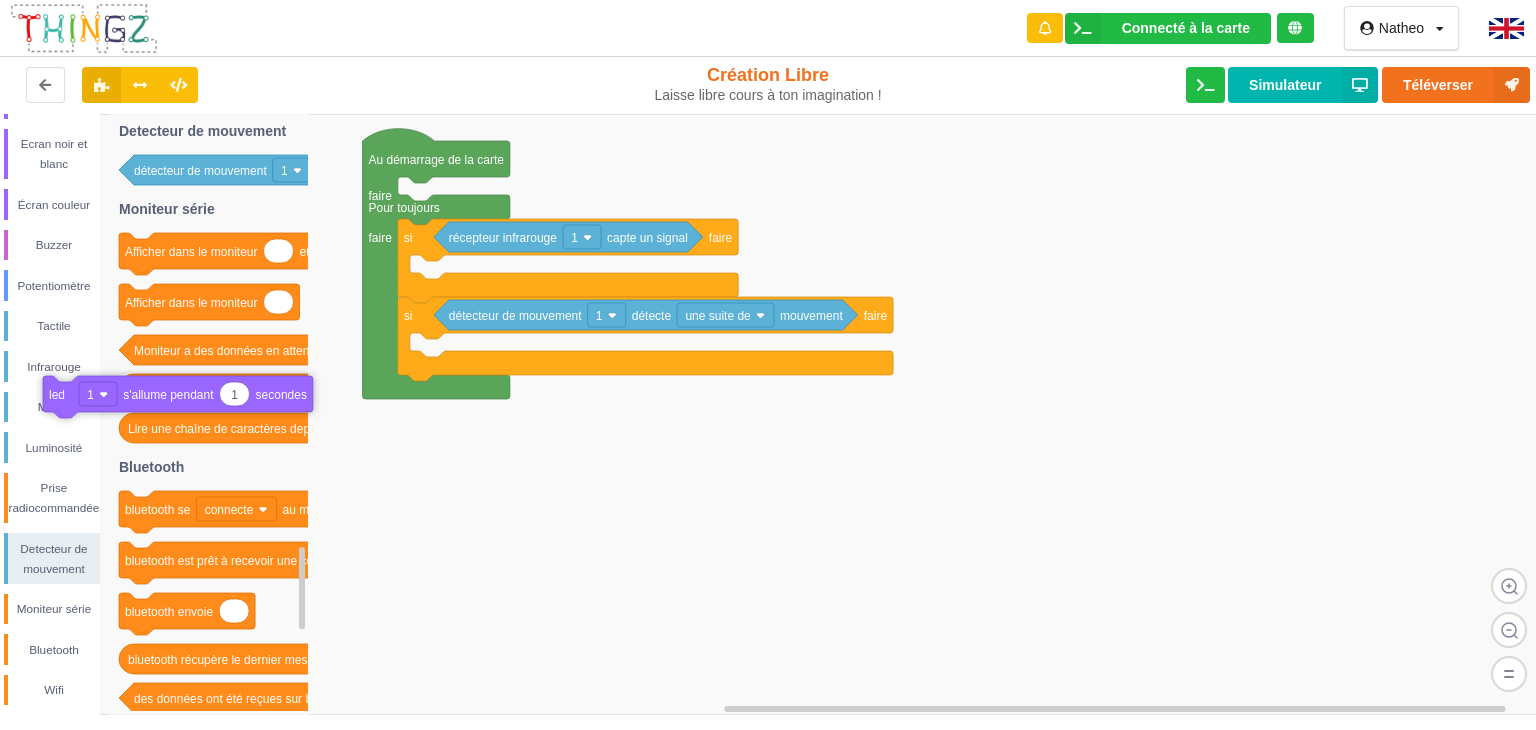 drag, startPoint x: 437, startPoint y: 358, endPoint x: 0, endPoint y: 437, distance: 444.0833 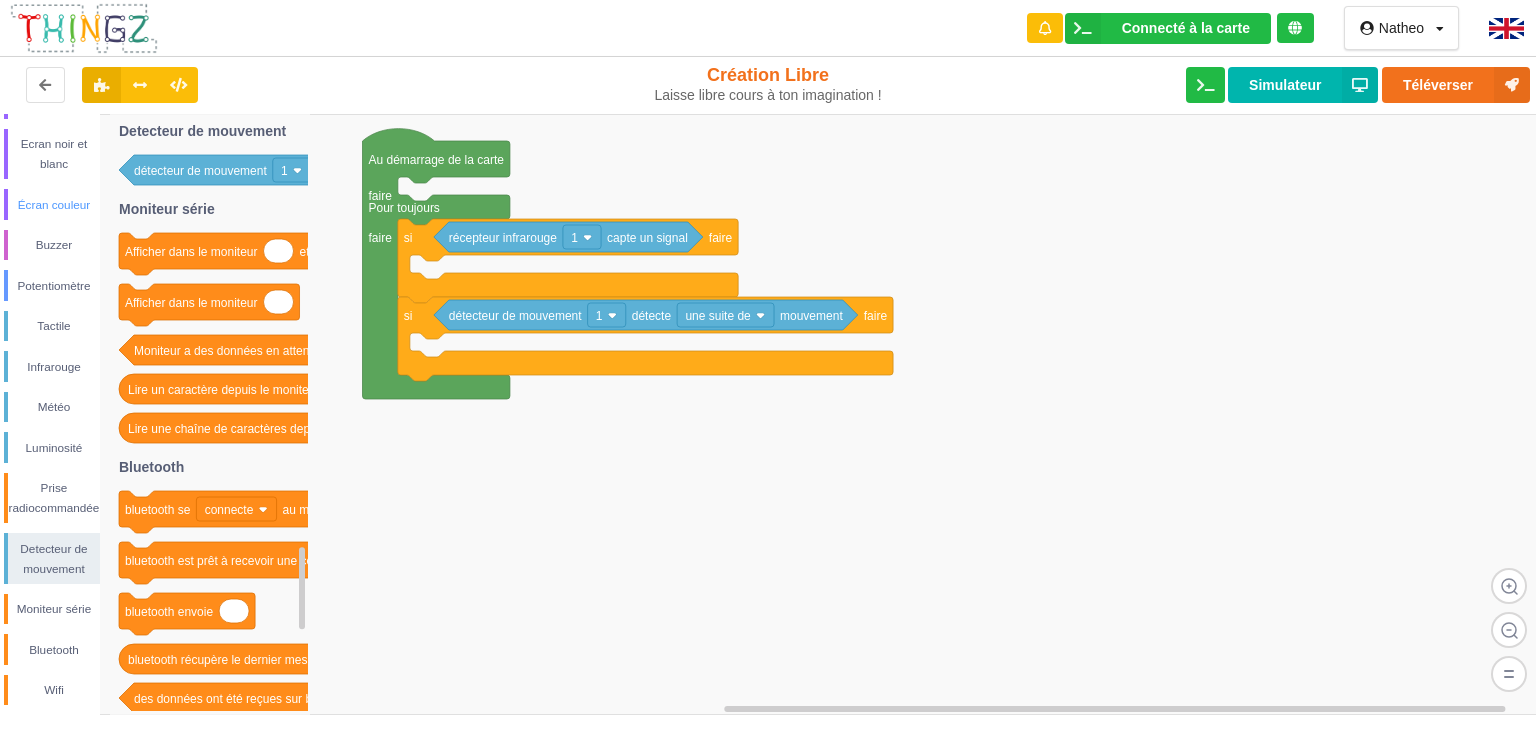 click on "Écran couleur" at bounding box center [54, 205] 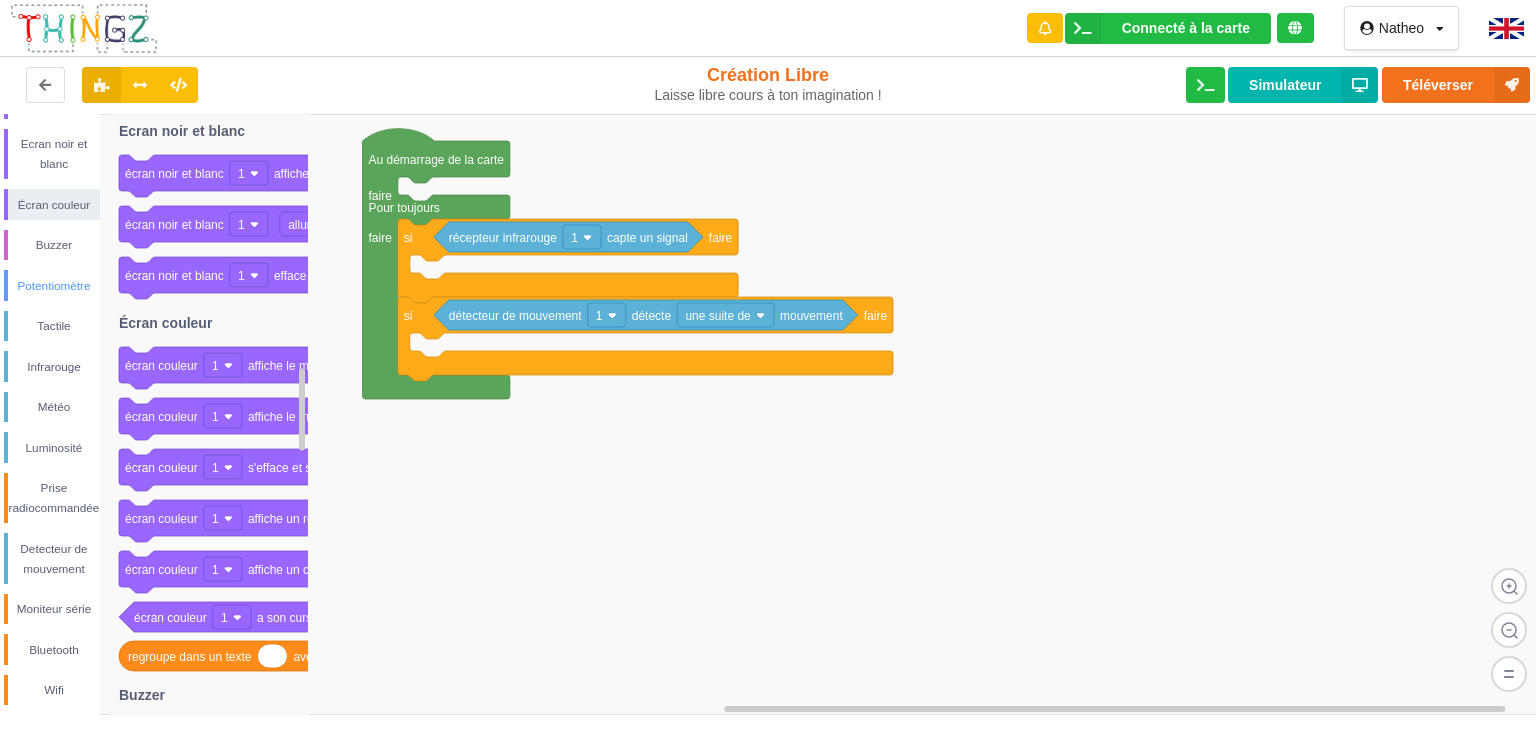 scroll, scrollTop: 0, scrollLeft: 0, axis: both 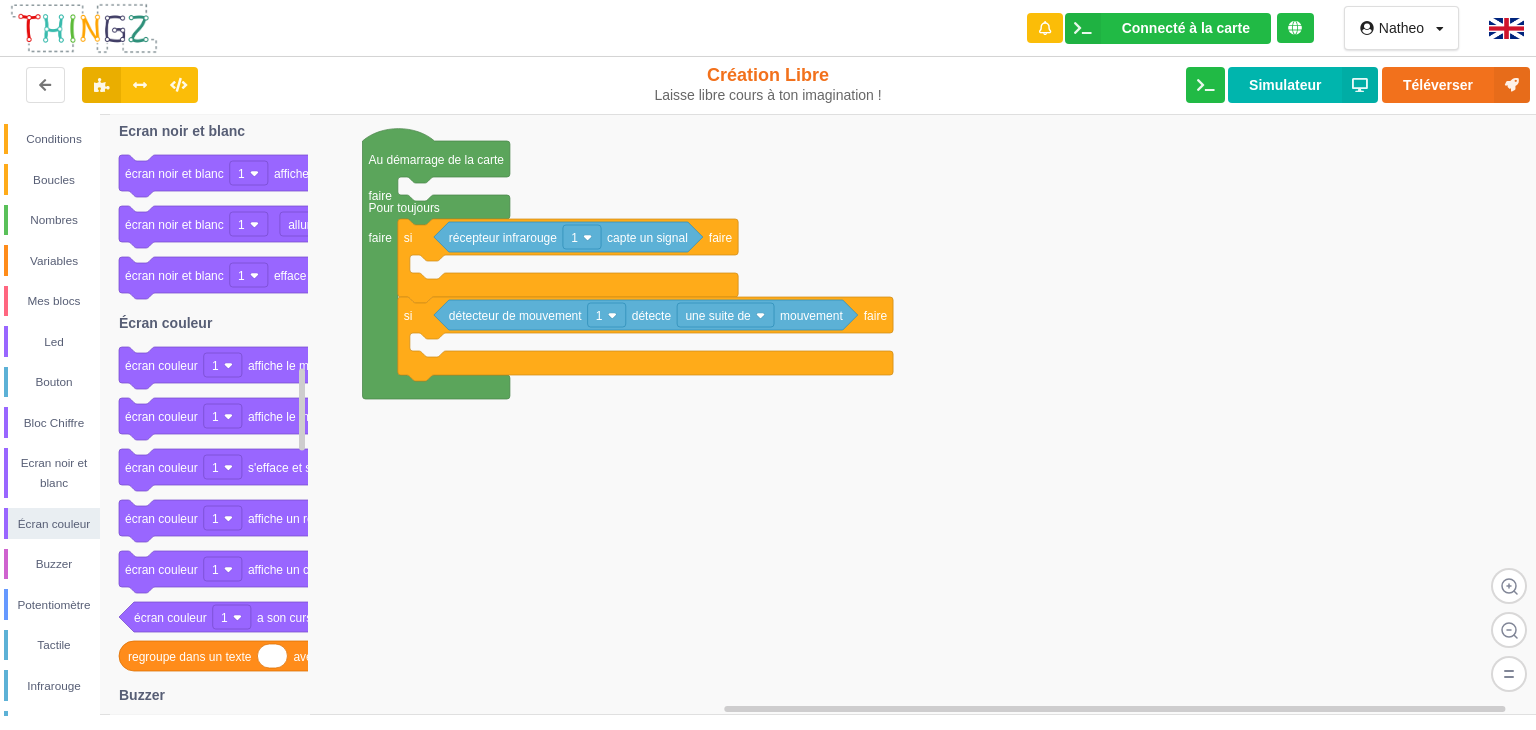 click on "Conditions Boucles Nombres Variables Mes blocs Led Bouton Bloc Chiffre Ecran noir et blanc Écran couleur Buzzer Potentiomètre Tactile Infrarouge Météo Luminosité Prise radiocommandée Detecteur de mouvement Moniteur série Bluetooth Wifi" at bounding box center (50, 574) 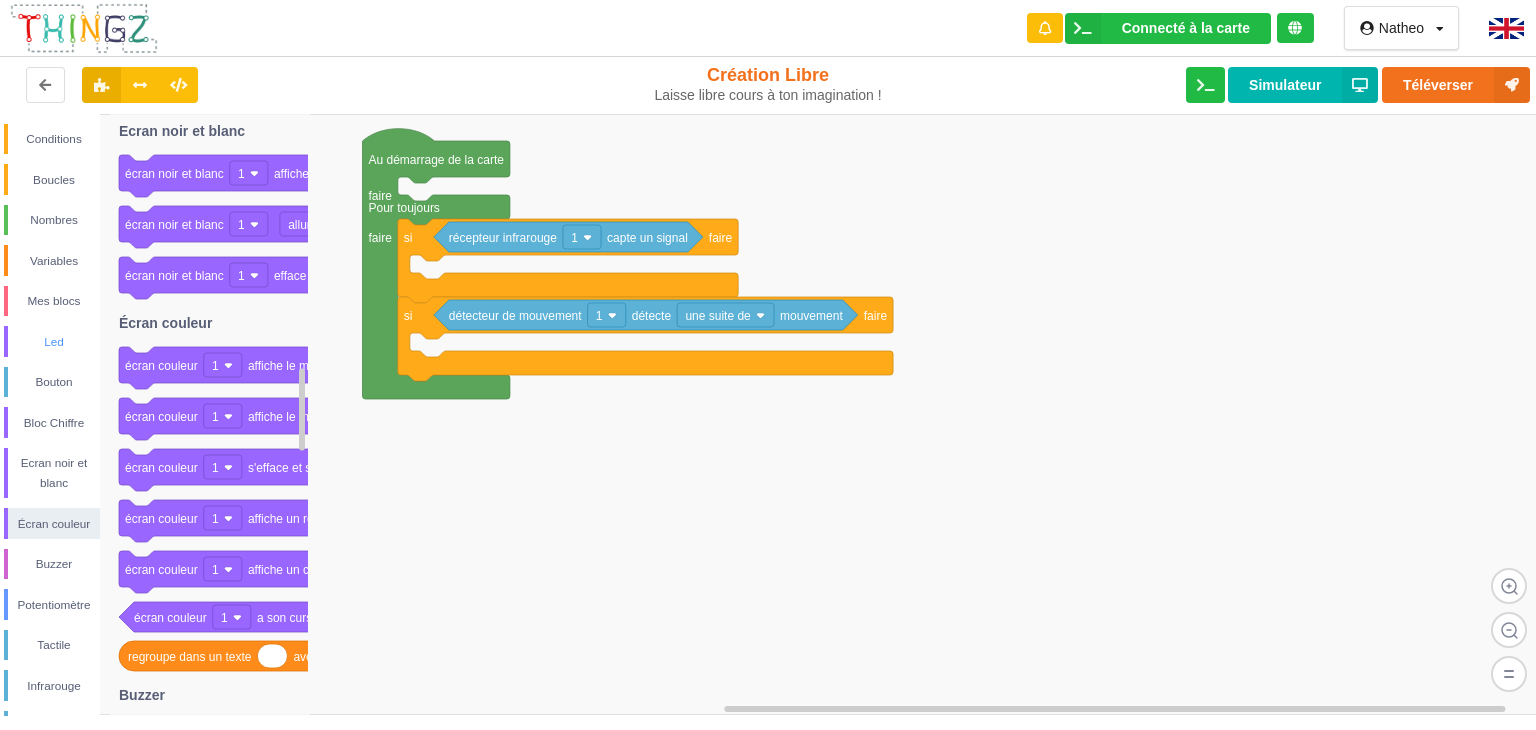 click on "Led" at bounding box center [52, 341] 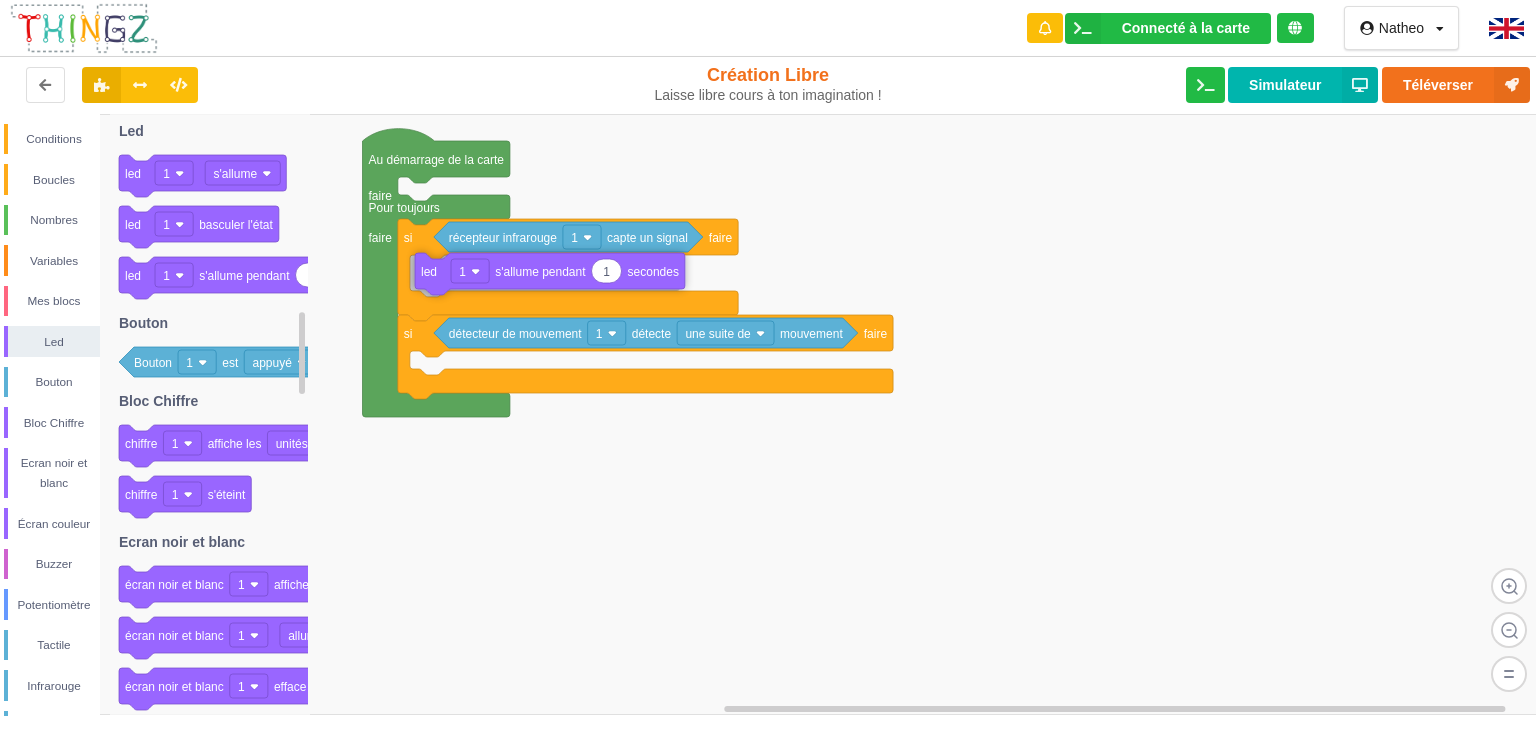 drag, startPoint x: 148, startPoint y: 288, endPoint x: 432, endPoint y: 289, distance: 284.00177 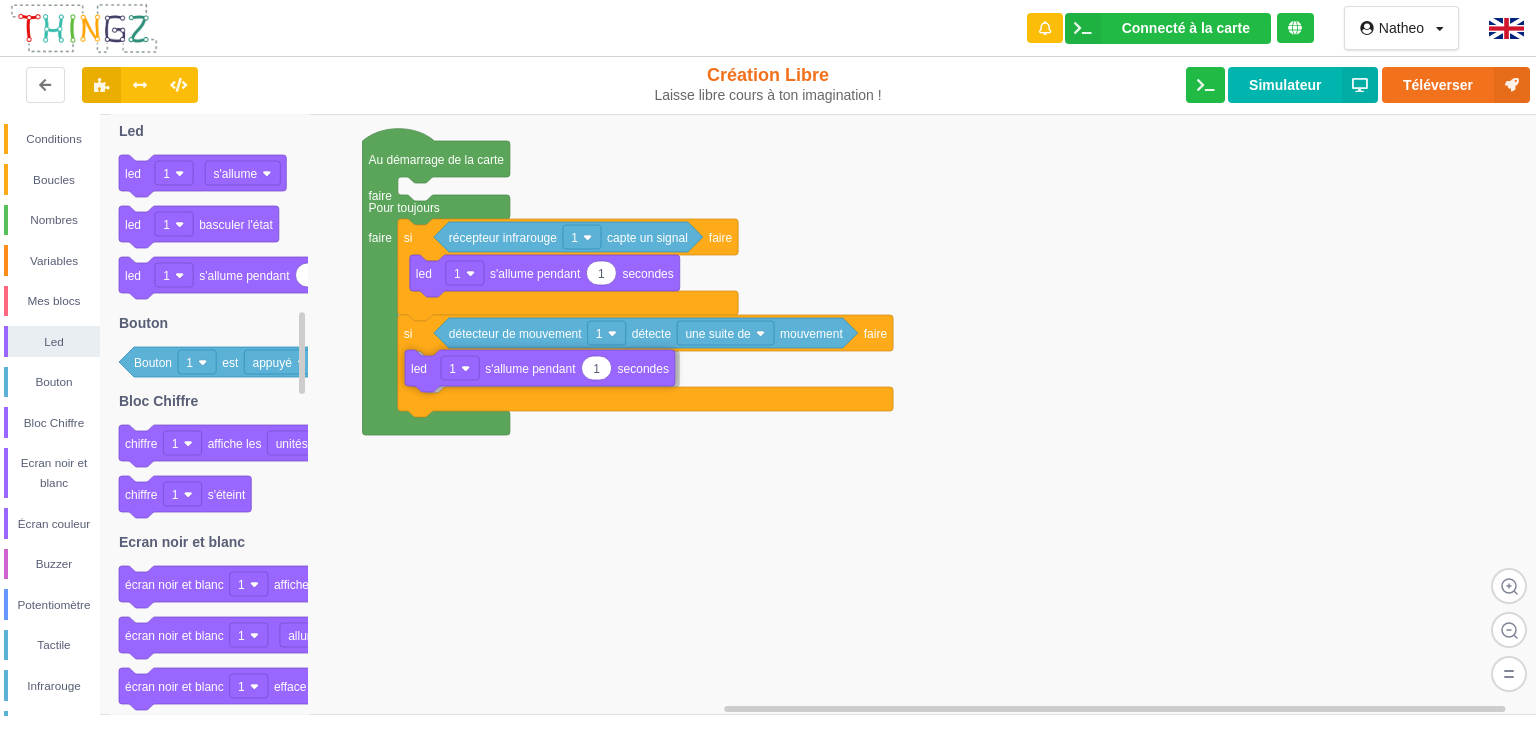 drag, startPoint x: 138, startPoint y: 276, endPoint x: 434, endPoint y: 381, distance: 314.07166 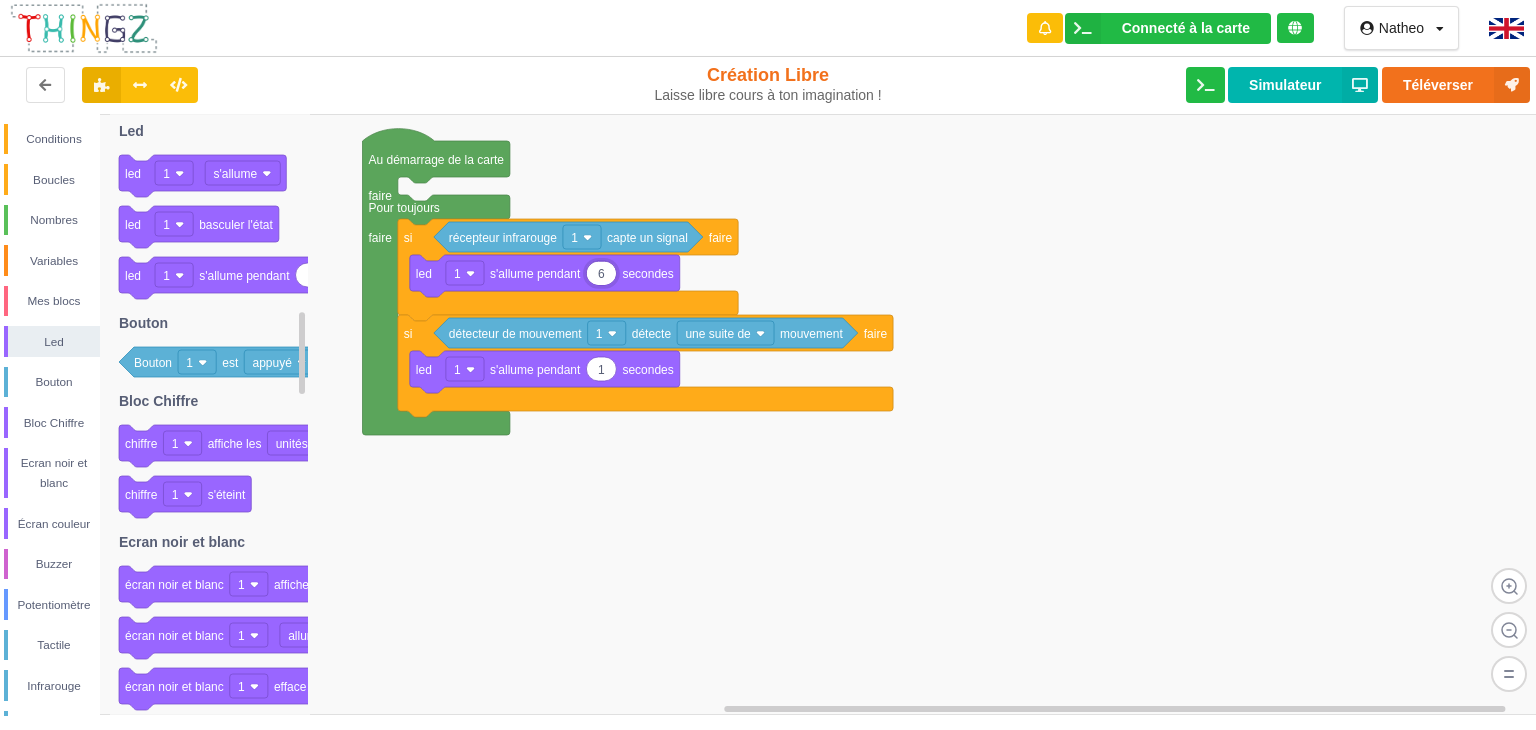 type on "60" 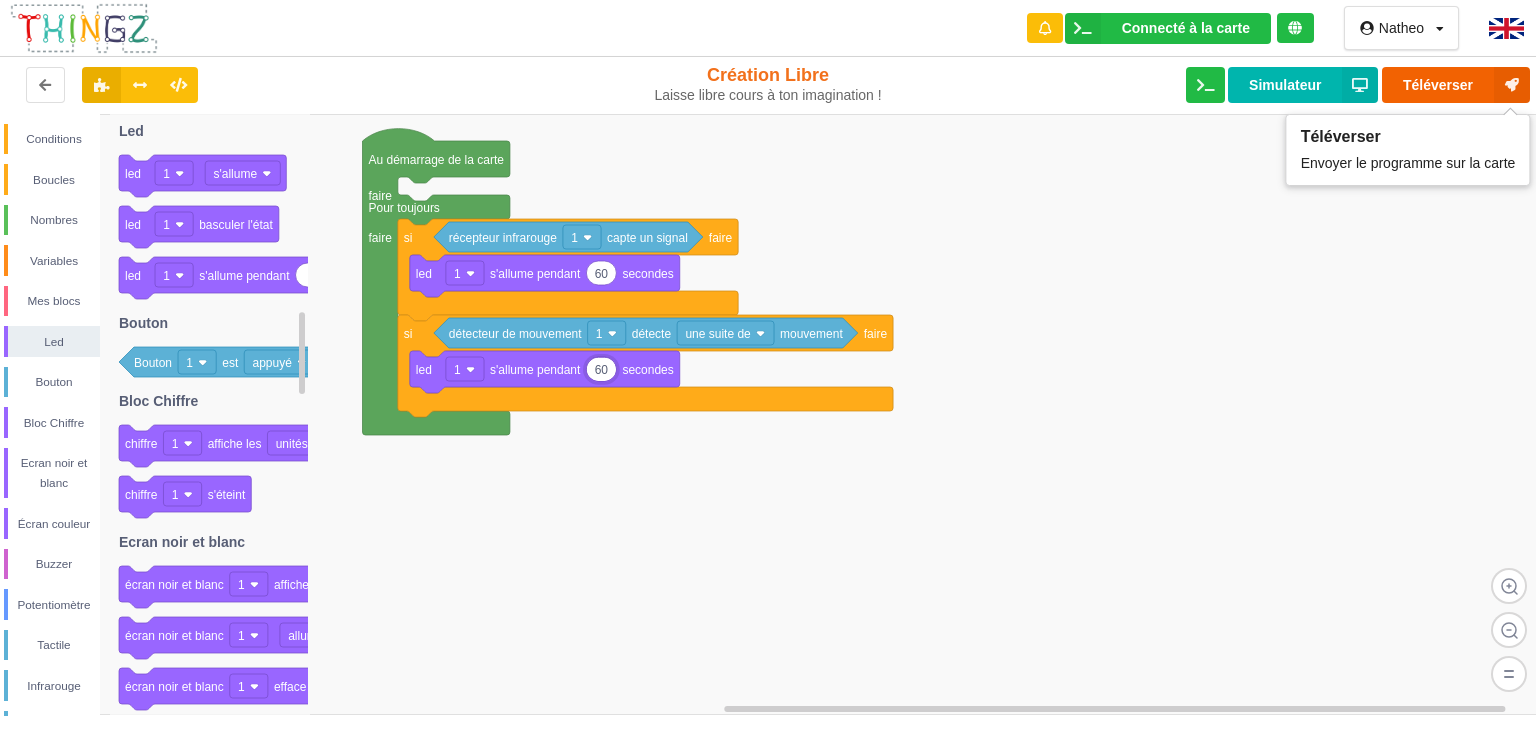type on "60" 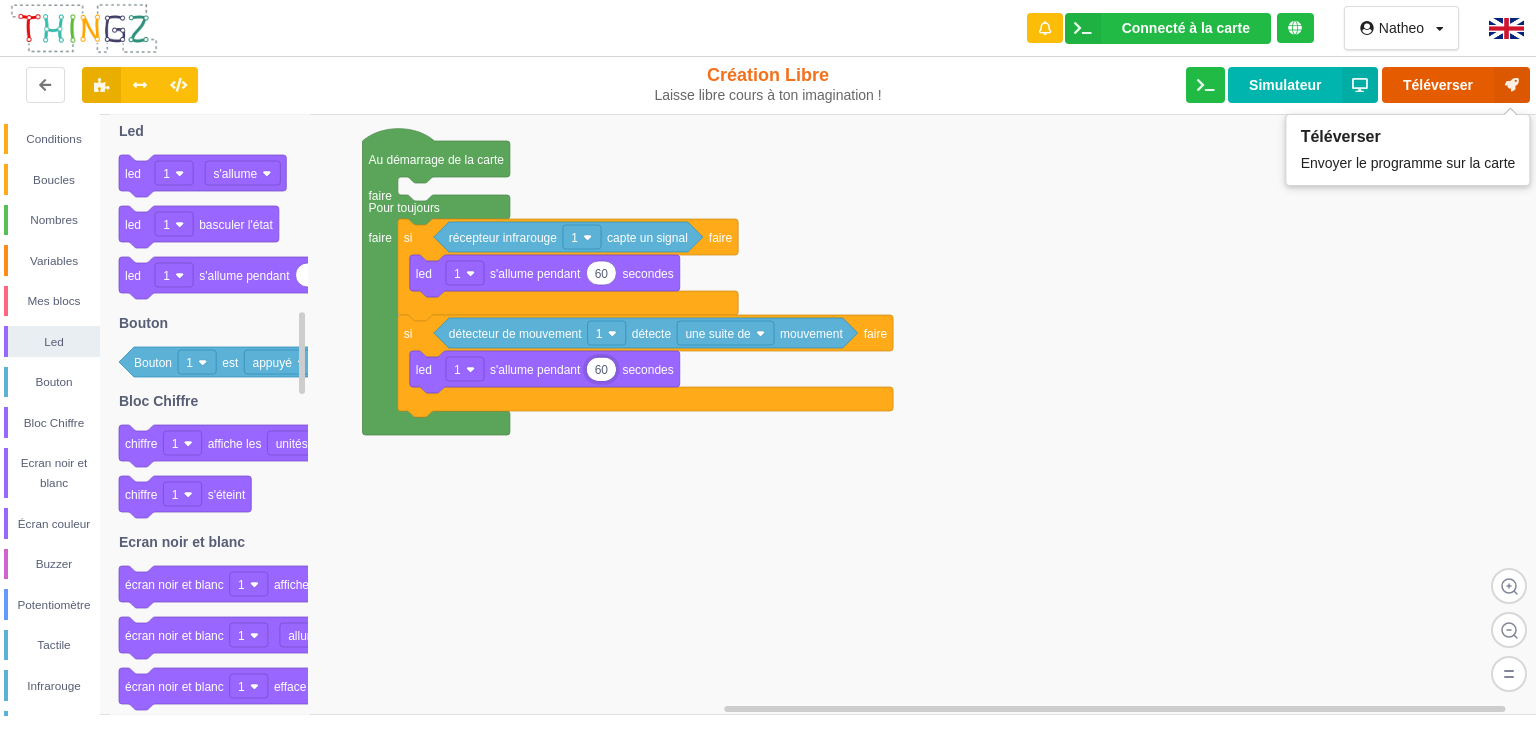 click on "Téléverser" at bounding box center (1456, 85) 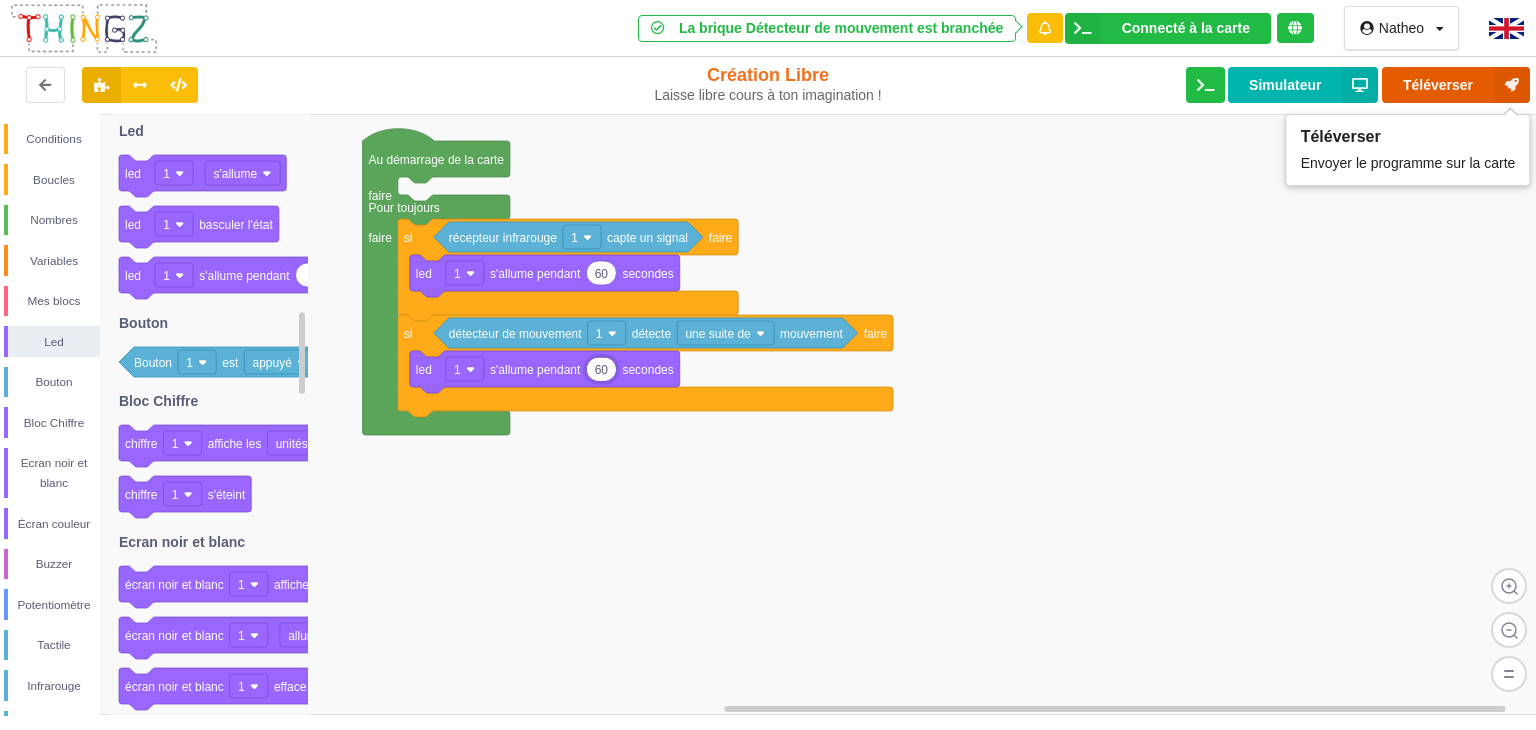 click on "Téléverser" at bounding box center [1456, 85] 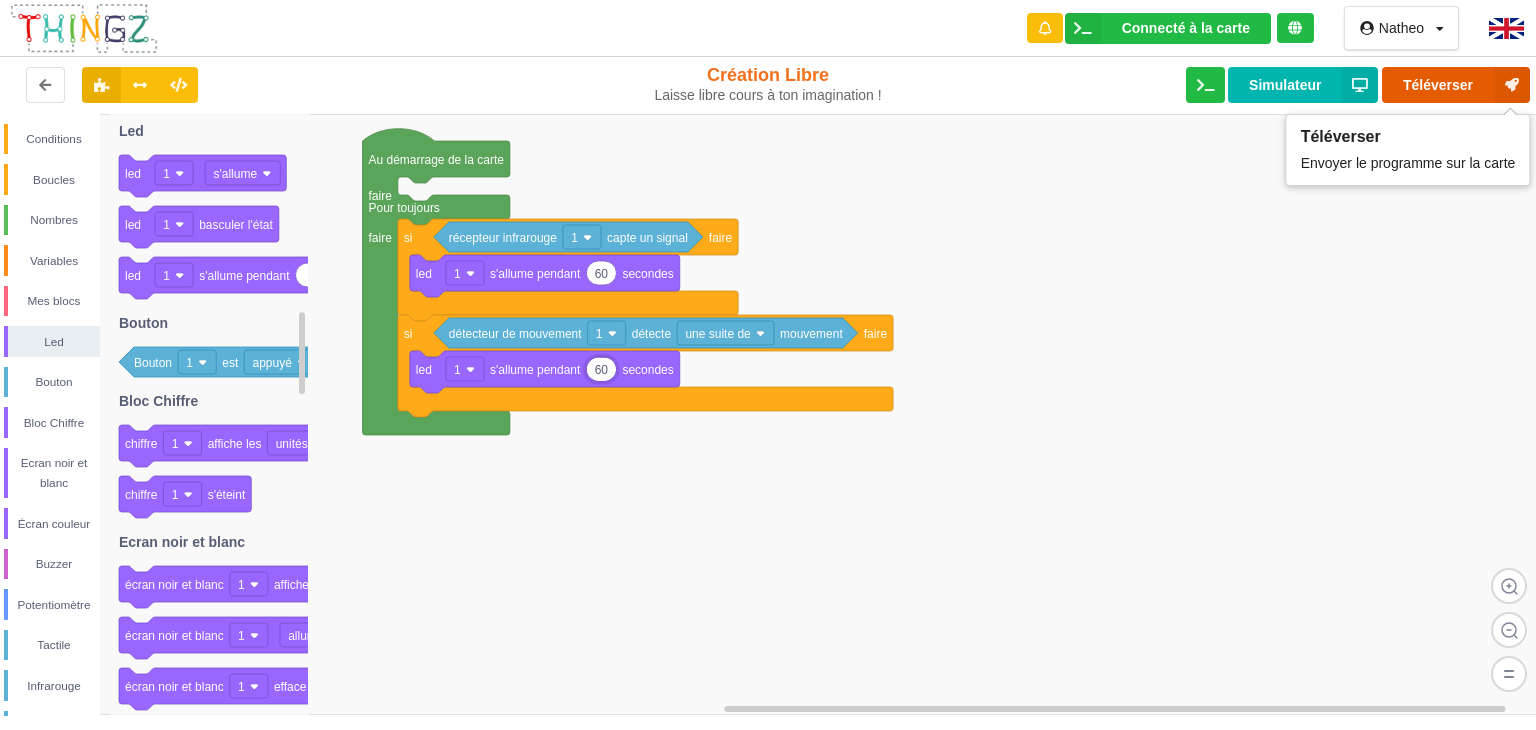 click on "Téléverser" at bounding box center (1456, 85) 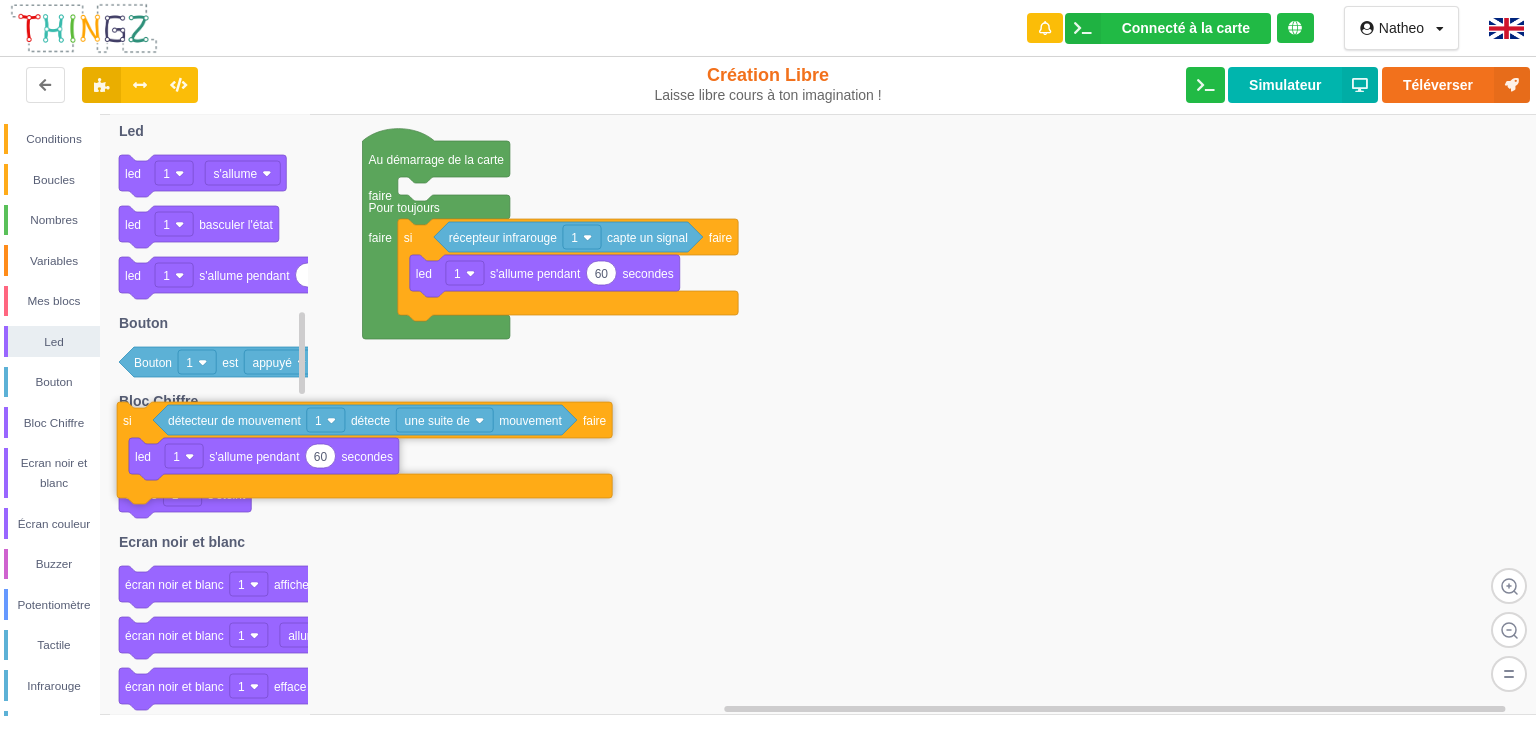 drag, startPoint x: 1444, startPoint y: 81, endPoint x: 133, endPoint y: 414, distance: 1352.6307 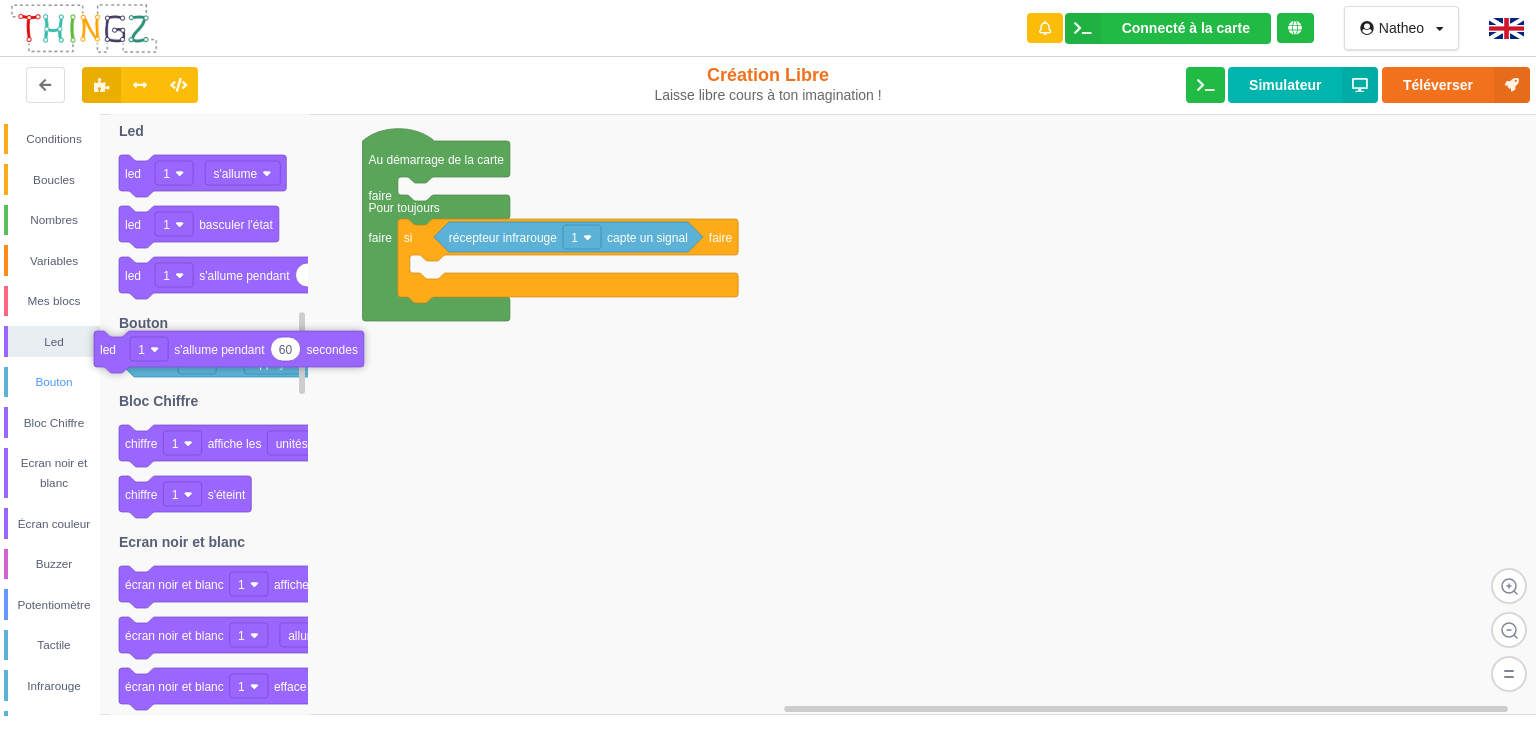 drag, startPoint x: 444, startPoint y: 285, endPoint x: 74, endPoint y: 387, distance: 383.80203 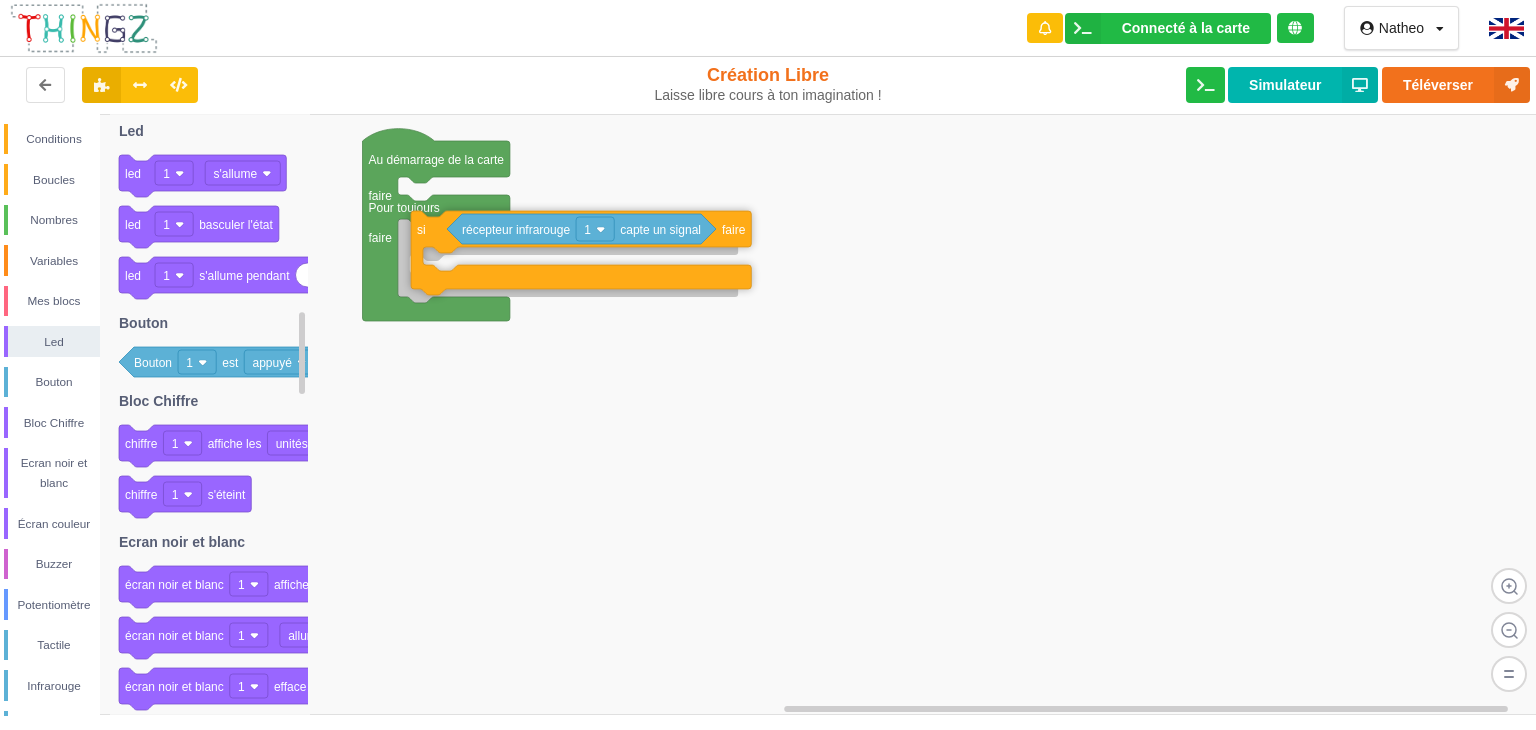 drag, startPoint x: 499, startPoint y: 254, endPoint x: 519, endPoint y: 243, distance: 22.825424 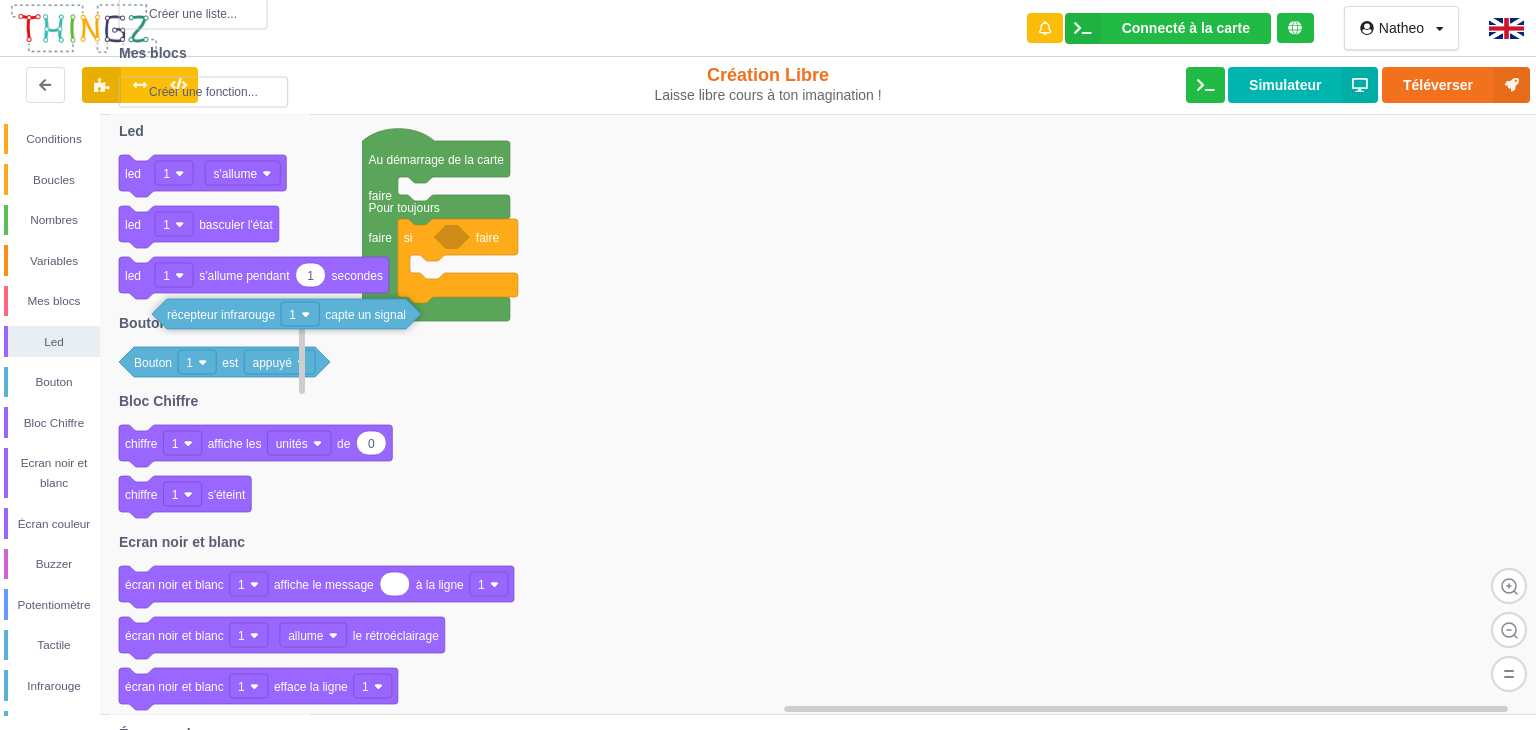 drag, startPoint x: 546, startPoint y: 228, endPoint x: 168, endPoint y: 362, distance: 401.0486 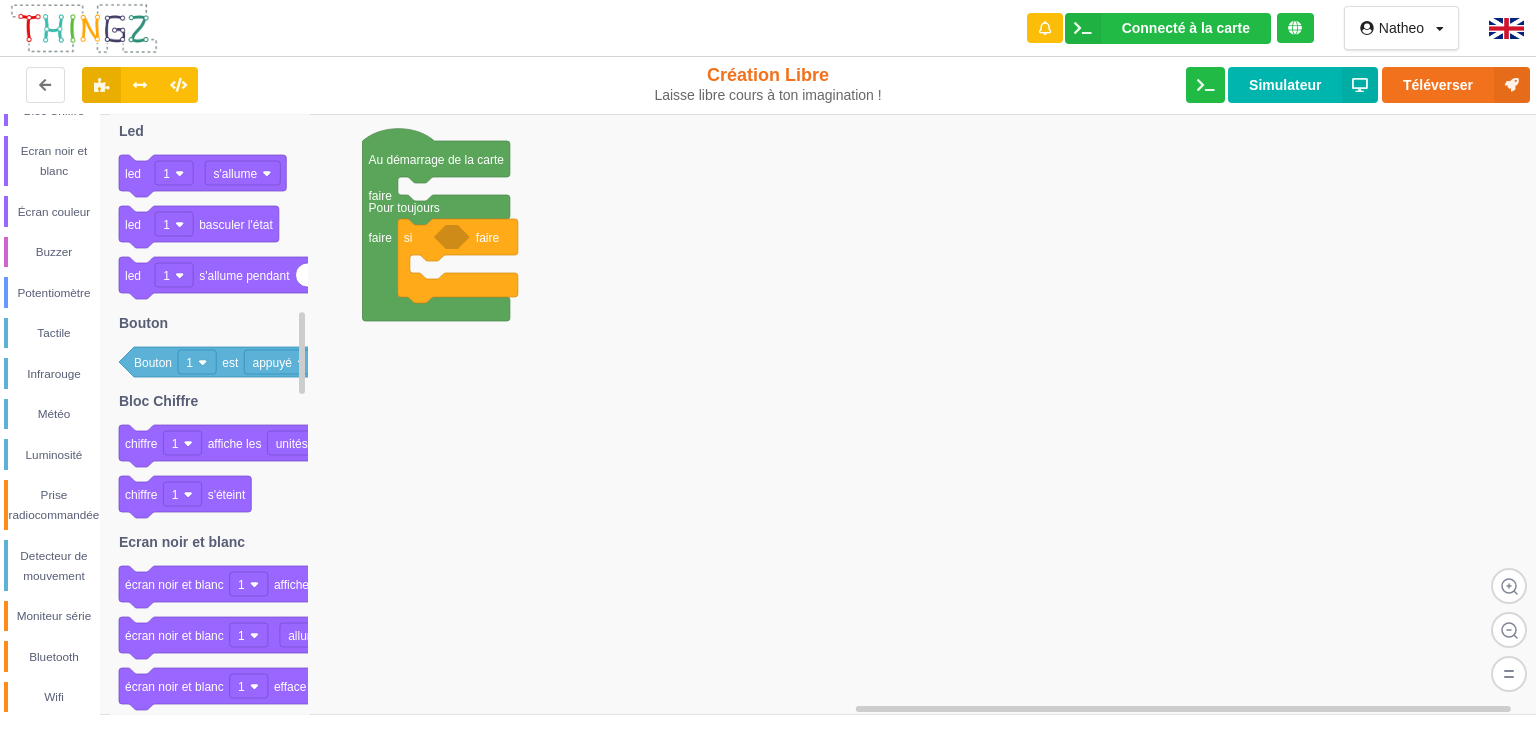 scroll, scrollTop: 0, scrollLeft: 0, axis: both 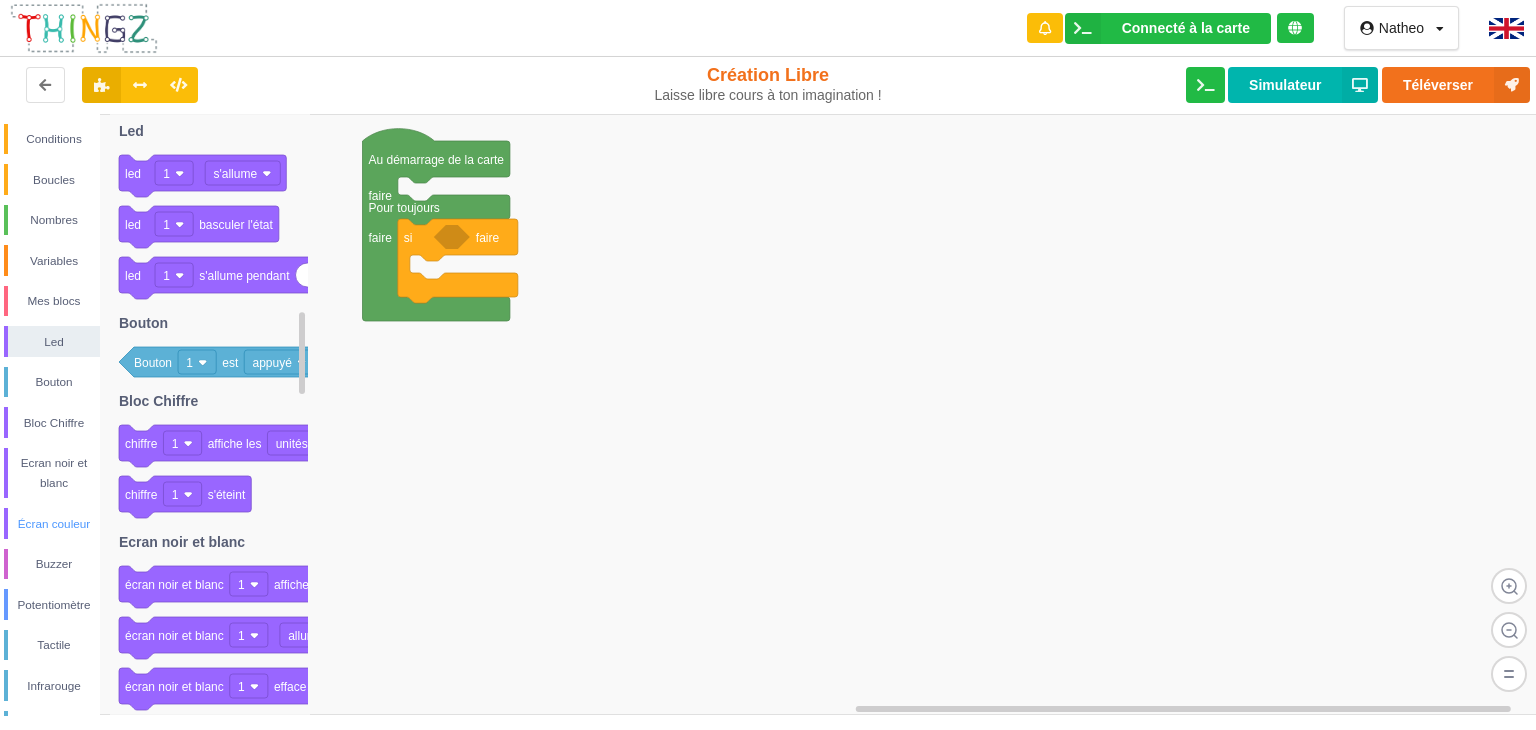 click on "Écran couleur" at bounding box center (54, 524) 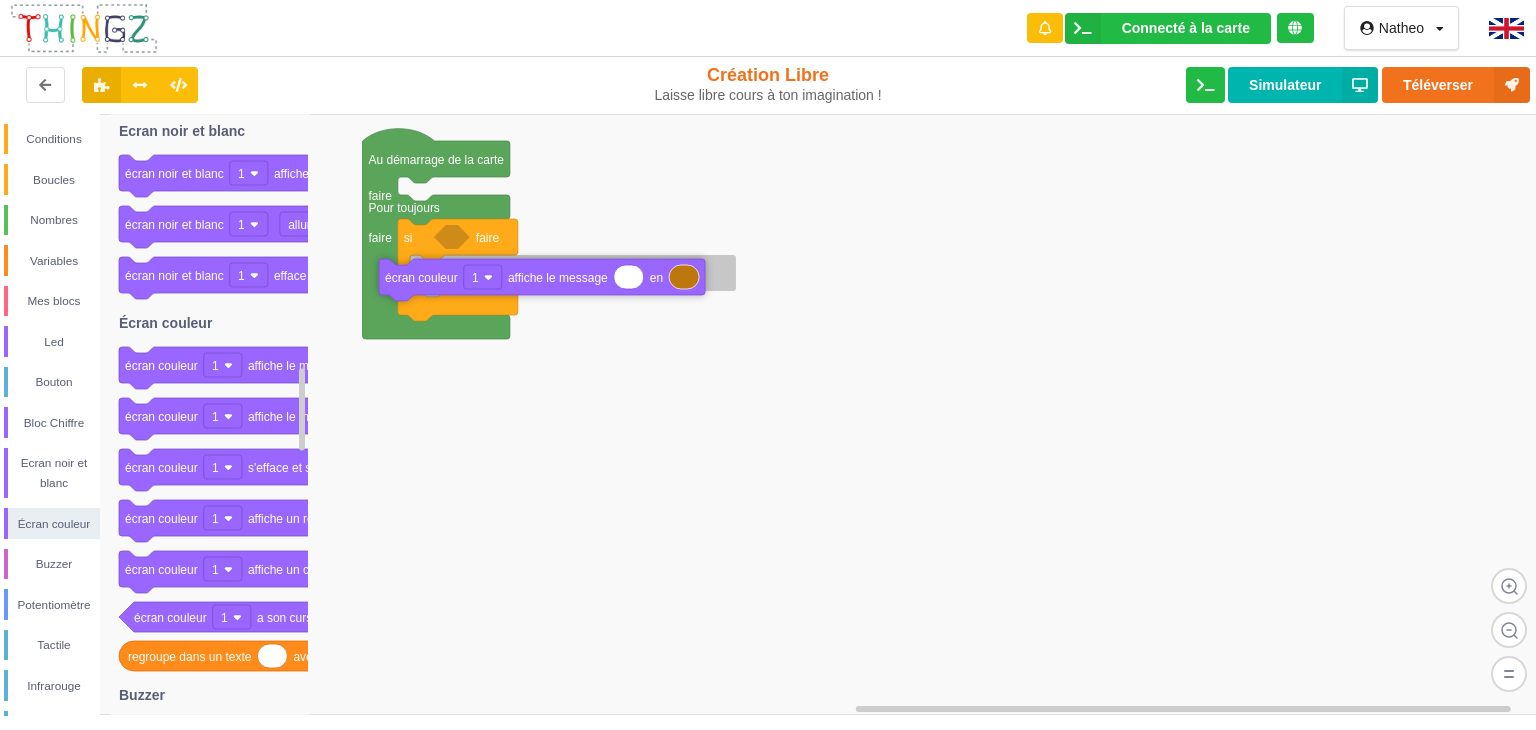 drag, startPoint x: 160, startPoint y: 377, endPoint x: 420, endPoint y: 289, distance: 274.48862 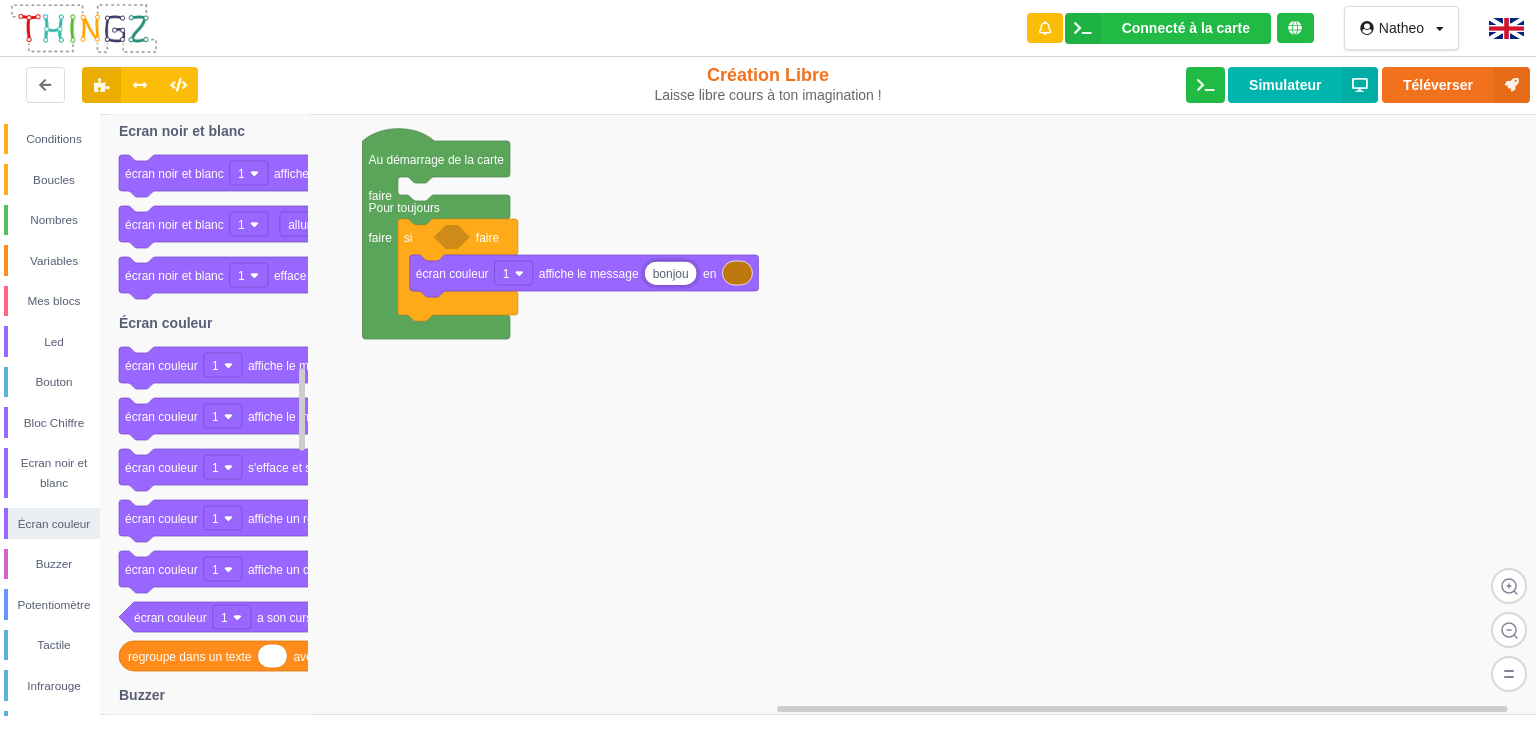 type on "bonjour" 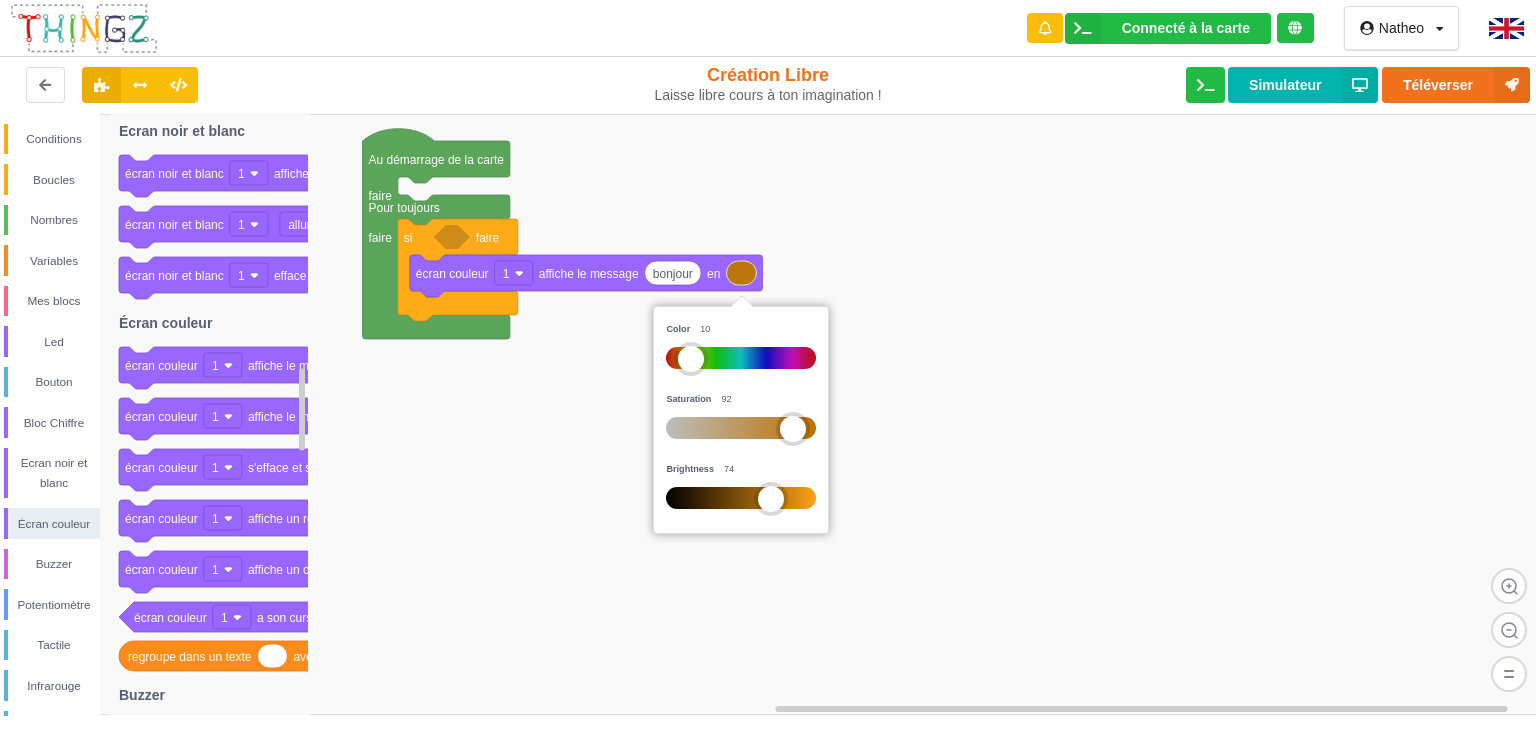 drag, startPoint x: 689, startPoint y: 343, endPoint x: 711, endPoint y: 346, distance: 22.203604 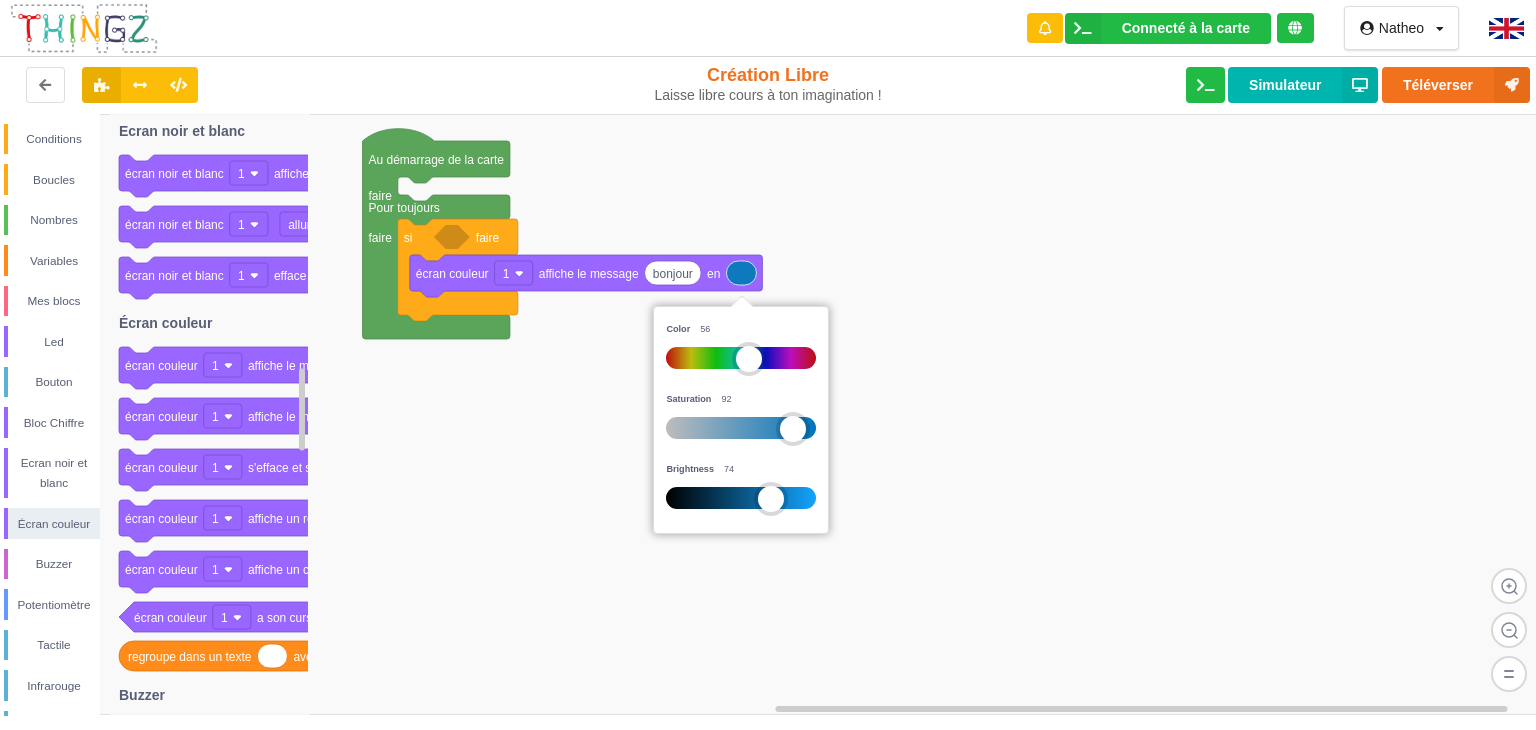 drag, startPoint x: 685, startPoint y: 347, endPoint x: 743, endPoint y: 341, distance: 58.30952 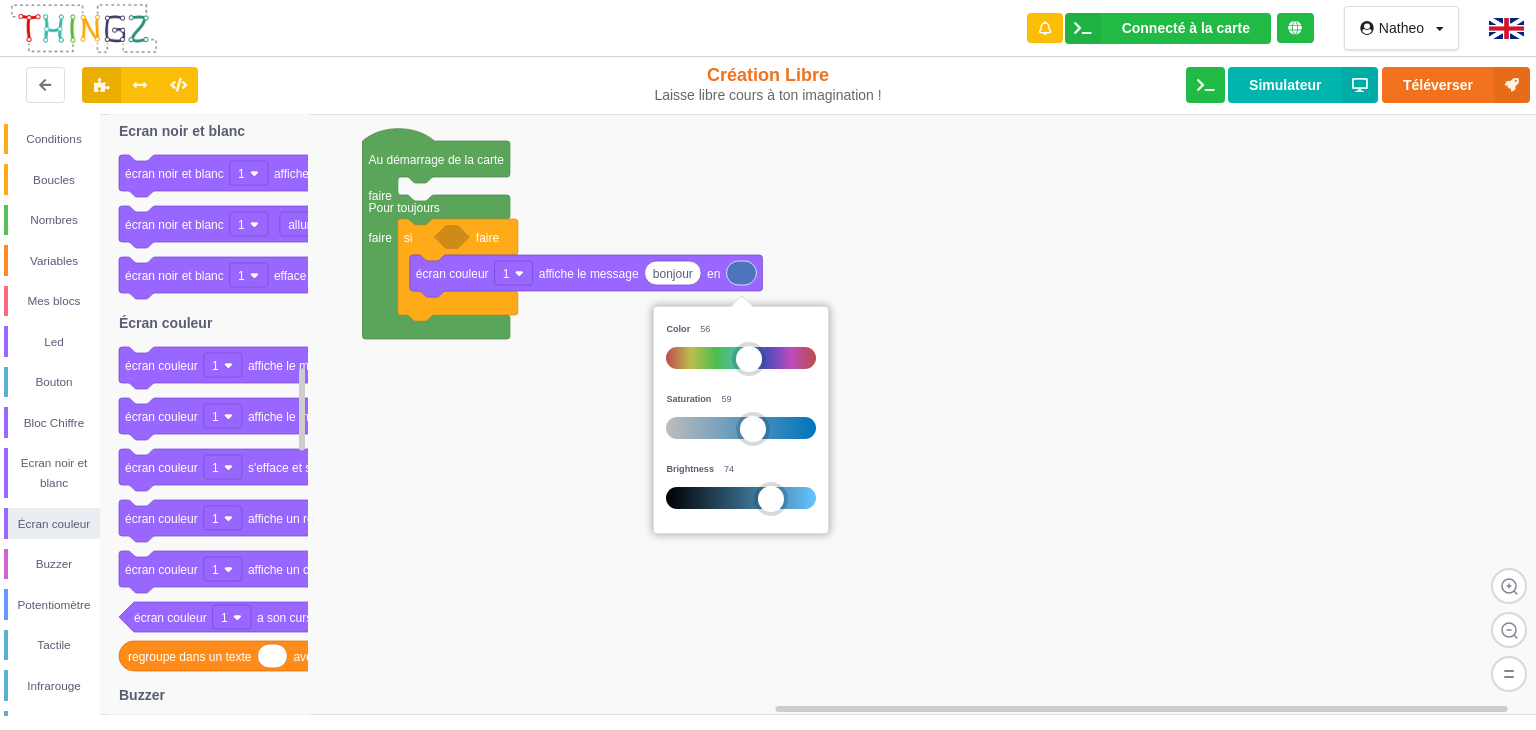 drag, startPoint x: 792, startPoint y: 419, endPoint x: 752, endPoint y: 422, distance: 40.112343 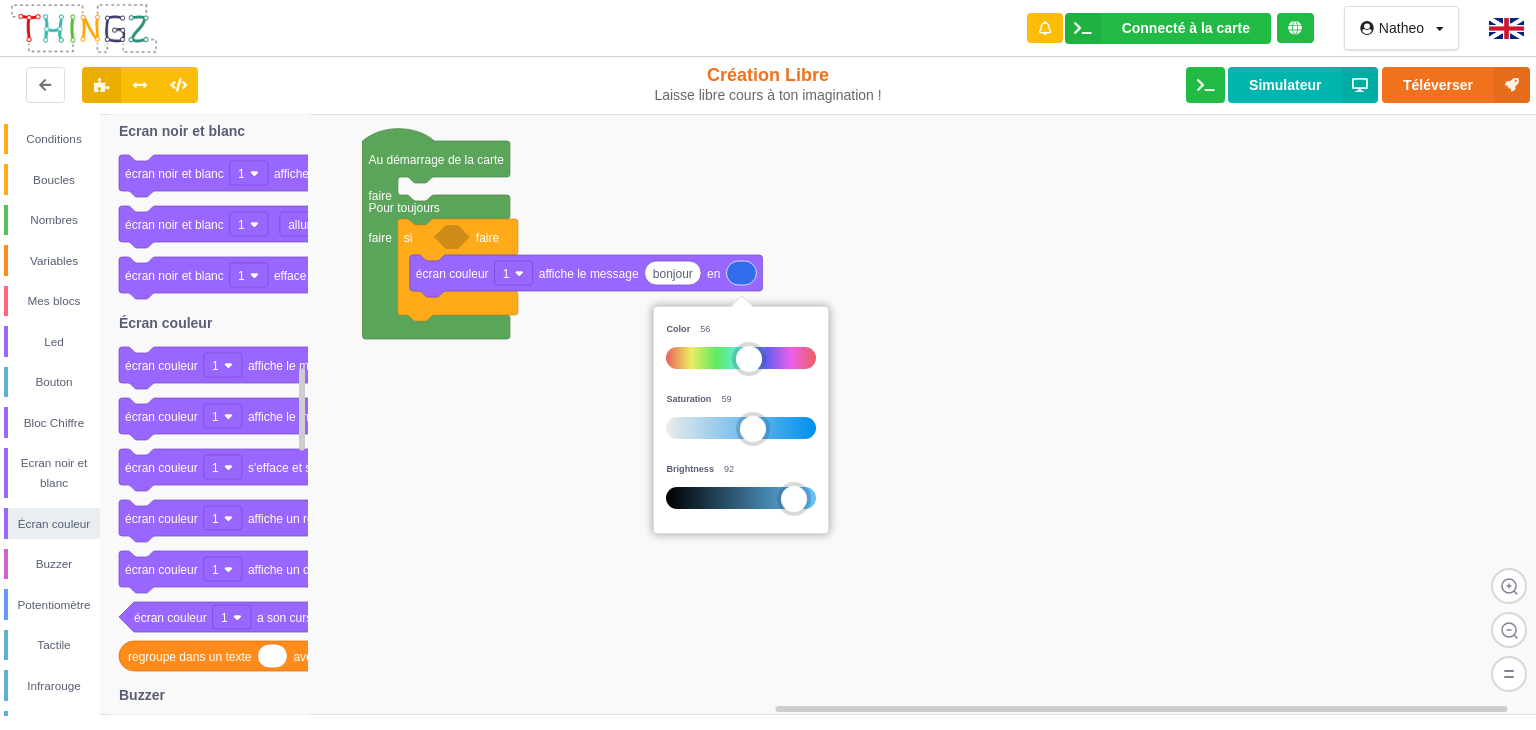 drag, startPoint x: 762, startPoint y: 488, endPoint x: 785, endPoint y: 487, distance: 23.021729 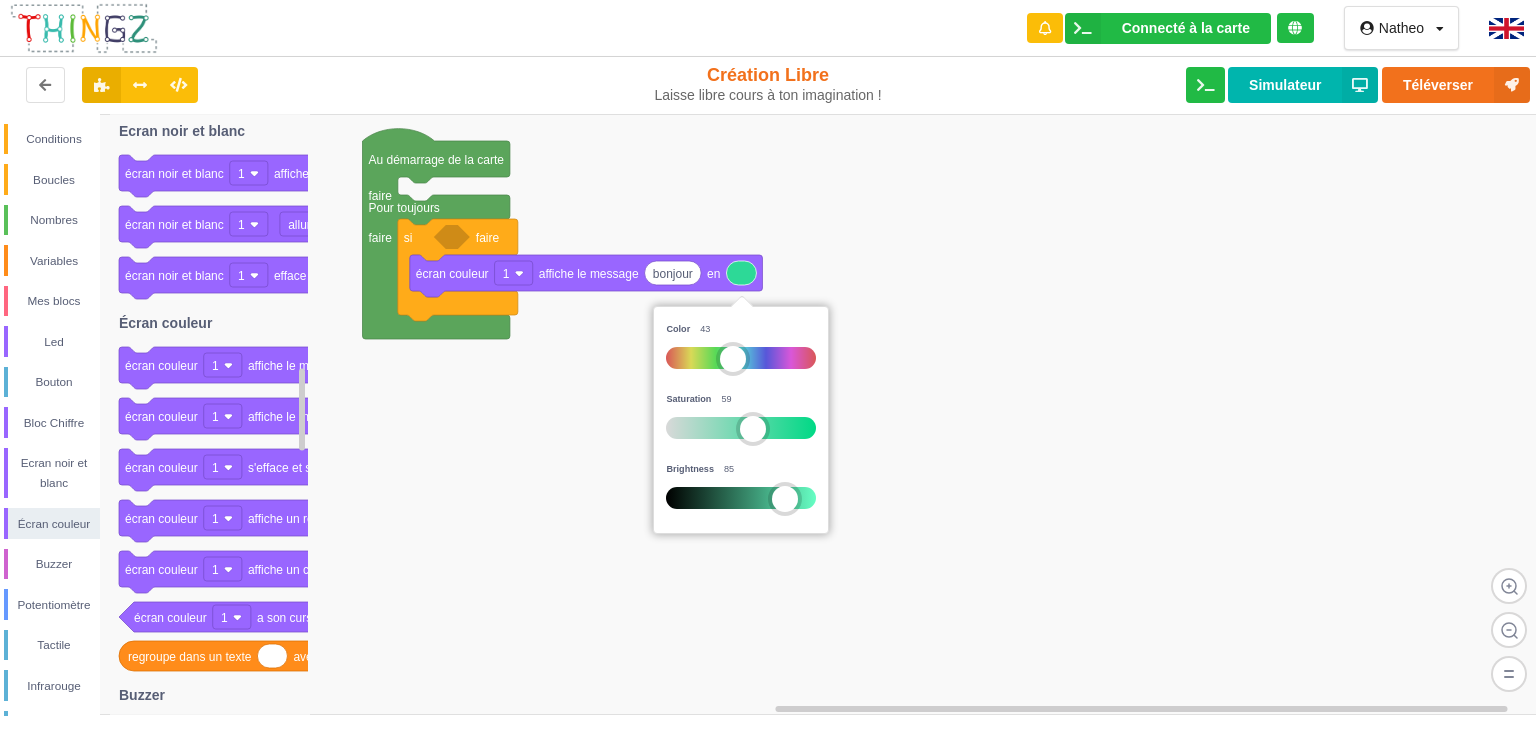 drag, startPoint x: 740, startPoint y: 352, endPoint x: 724, endPoint y: 362, distance: 18.867962 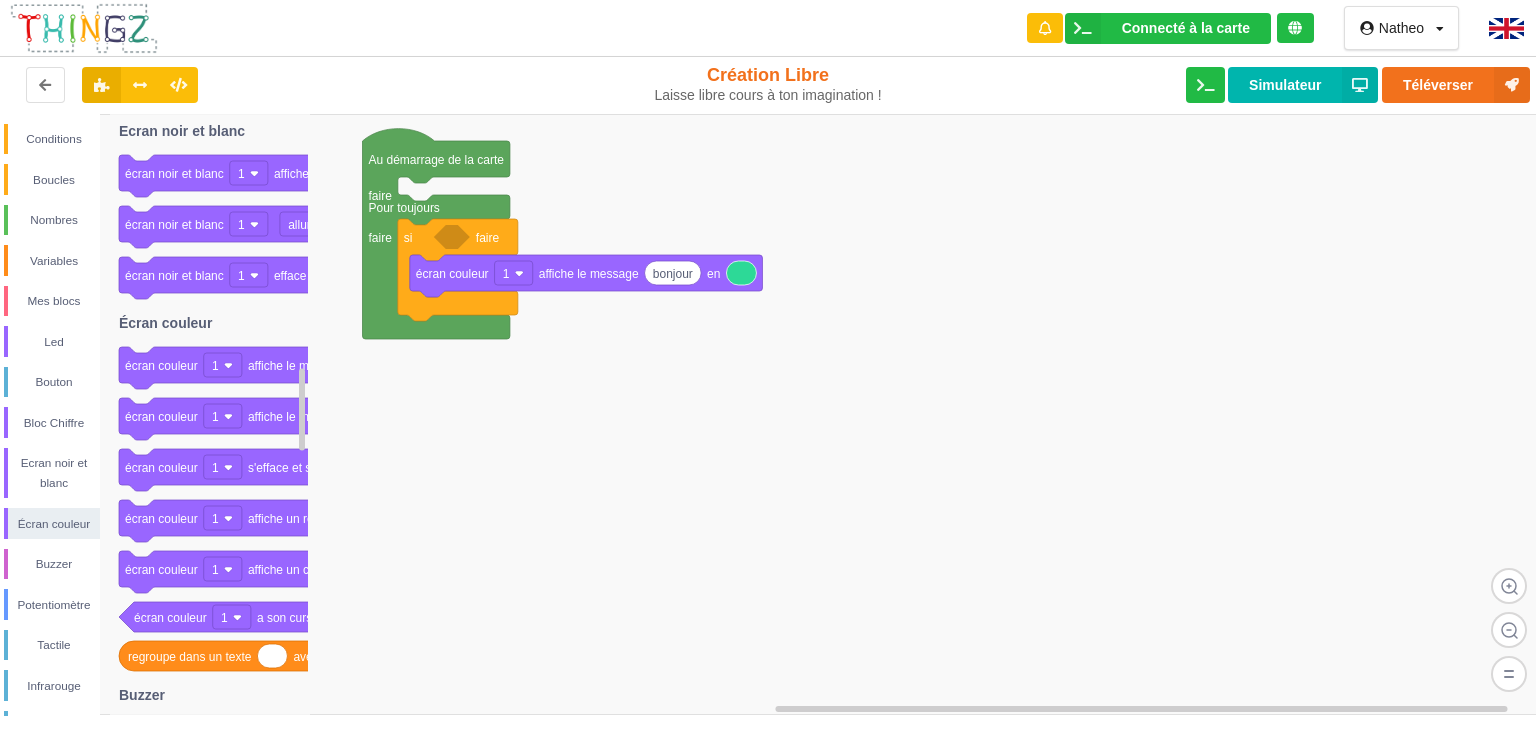 click 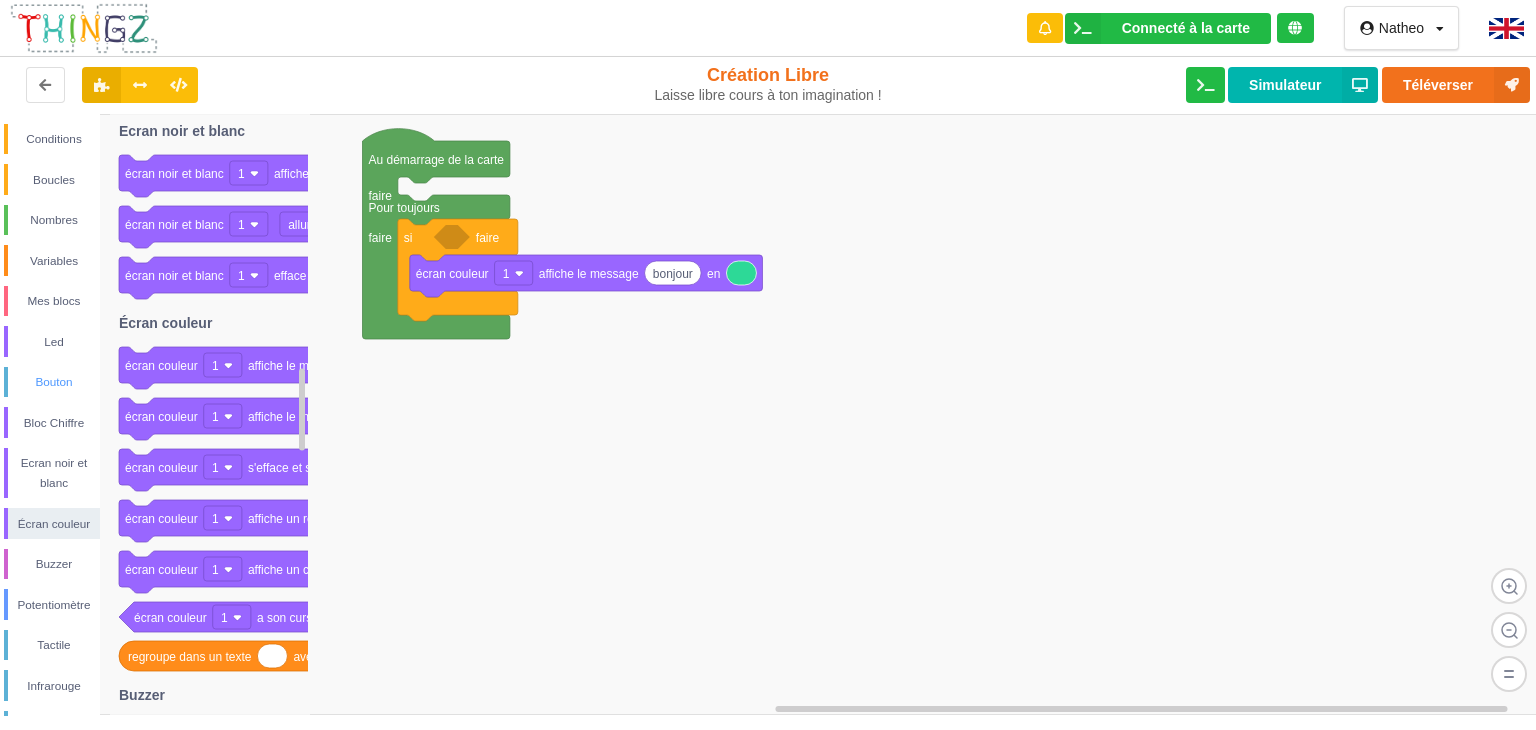 click on "Bouton" at bounding box center (52, 382) 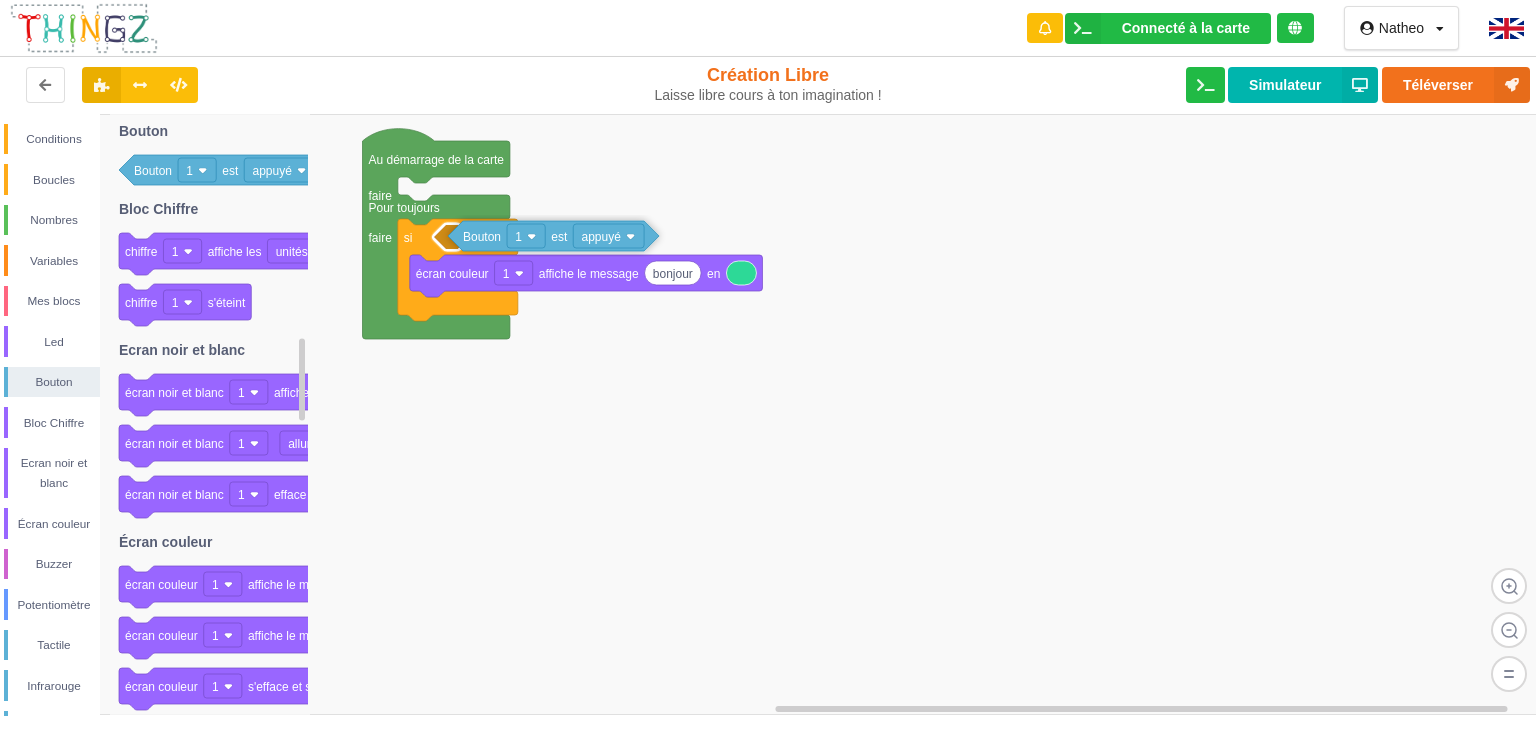 drag, startPoint x: 156, startPoint y: 177, endPoint x: 485, endPoint y: 243, distance: 335.55478 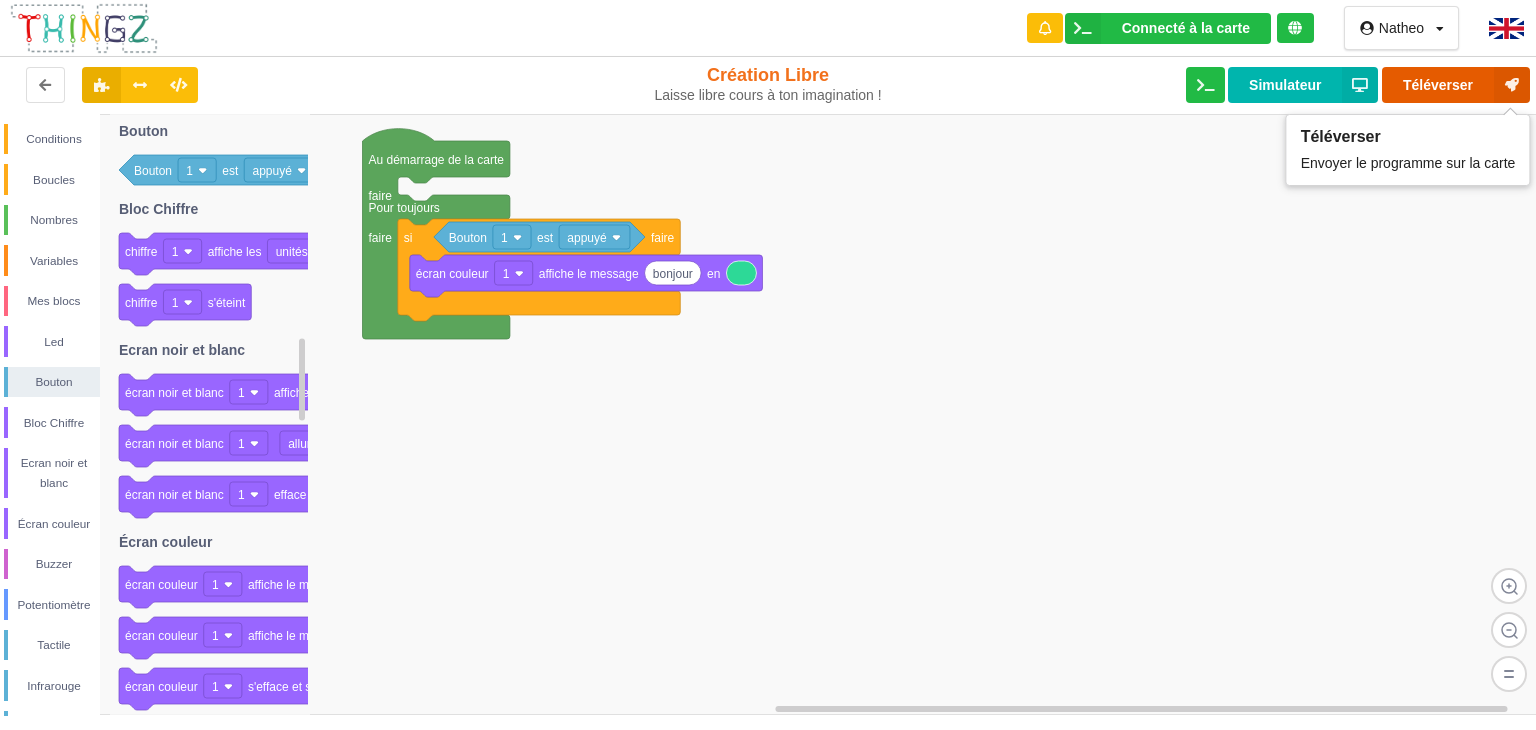 click on "Téléverser" at bounding box center [1456, 85] 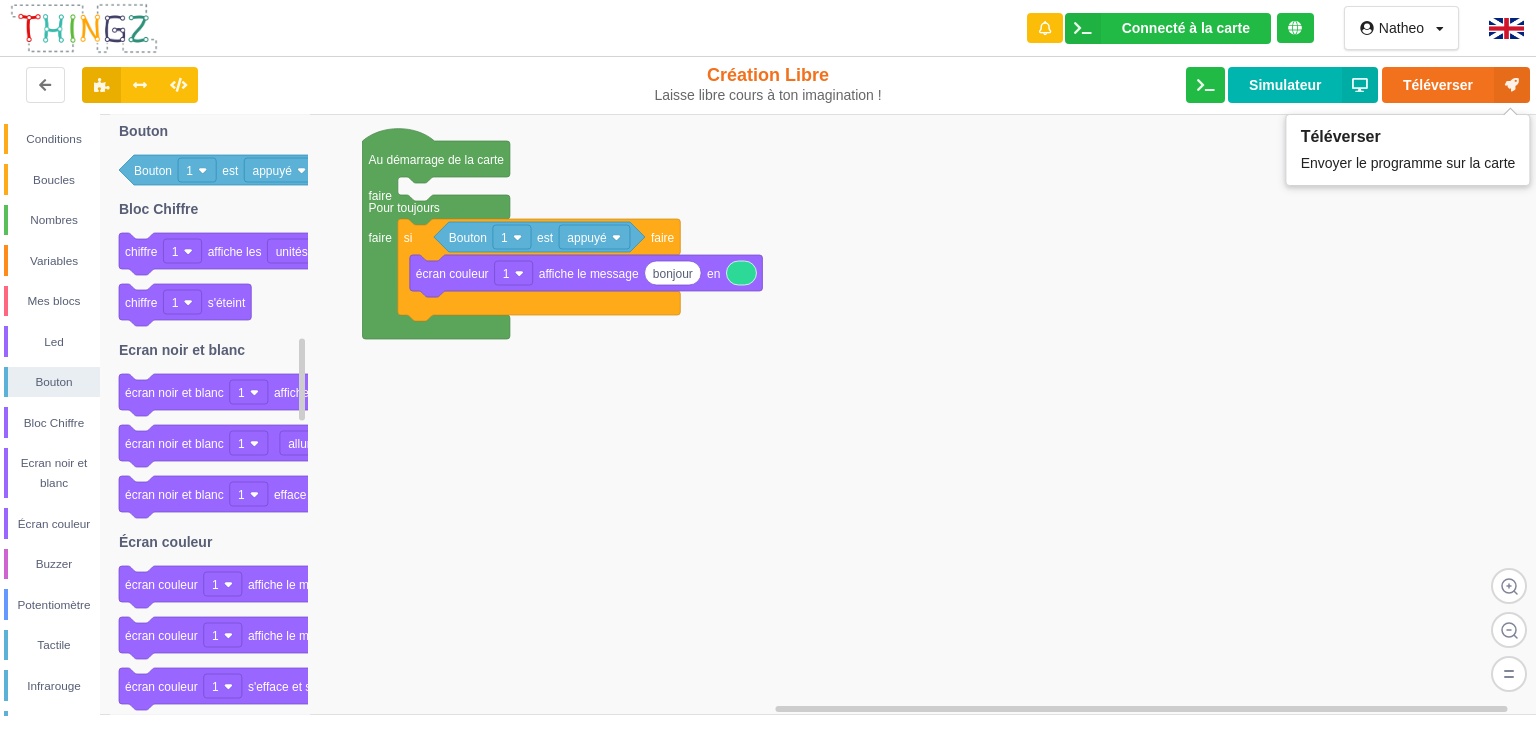 drag, startPoint x: 1437, startPoint y: 72, endPoint x: 720, endPoint y: 360, distance: 772.6791 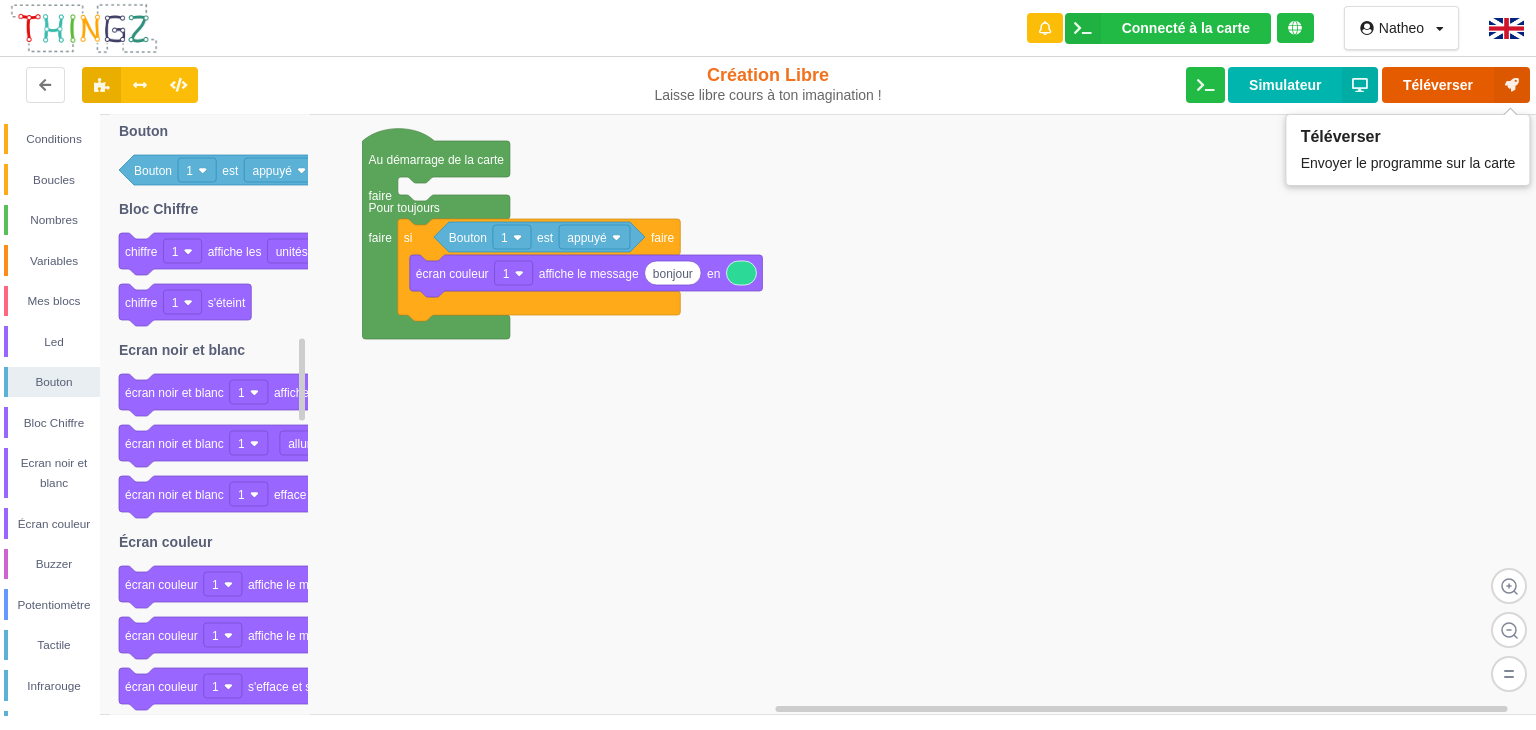 click on "Téléverser" at bounding box center [1456, 85] 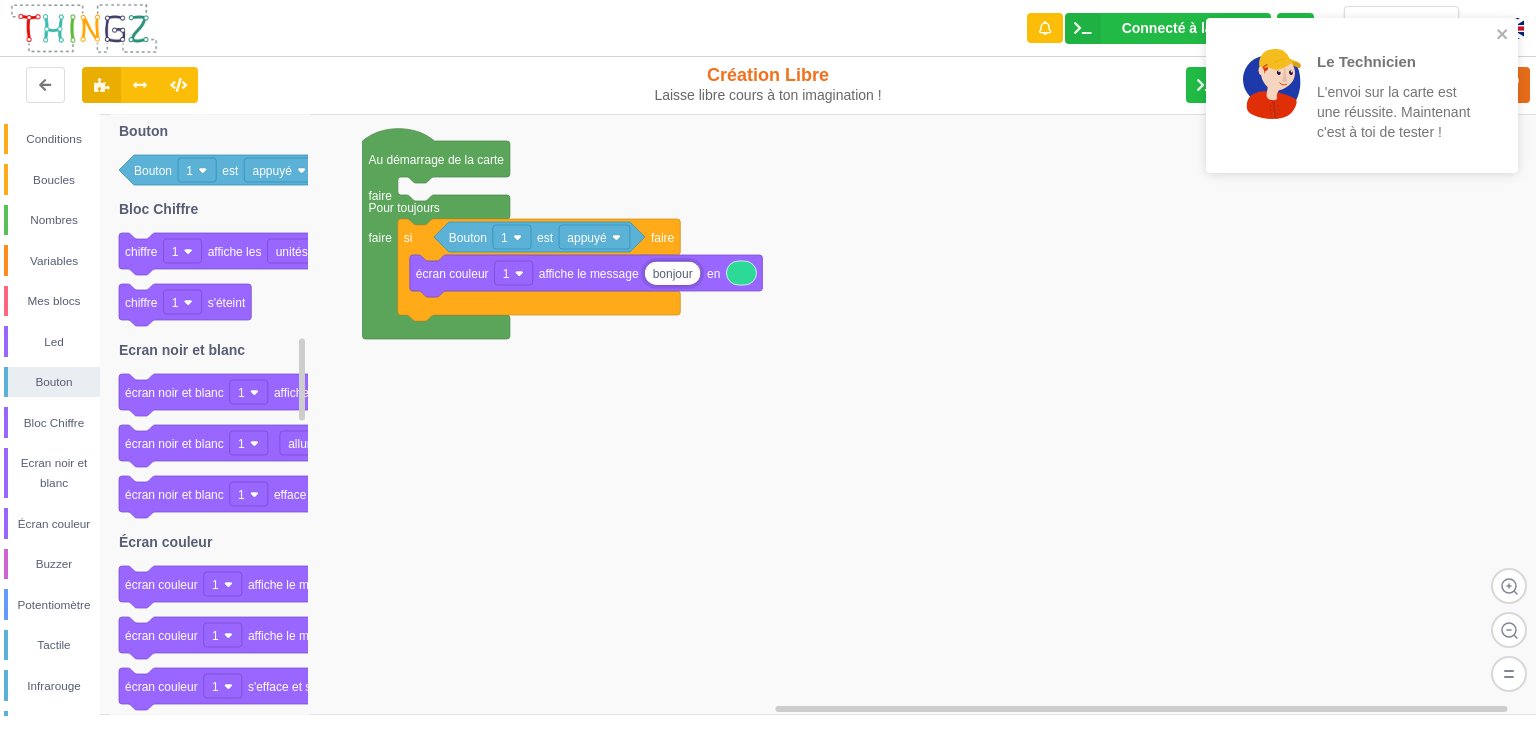 click on "bonjour" at bounding box center [673, 273] 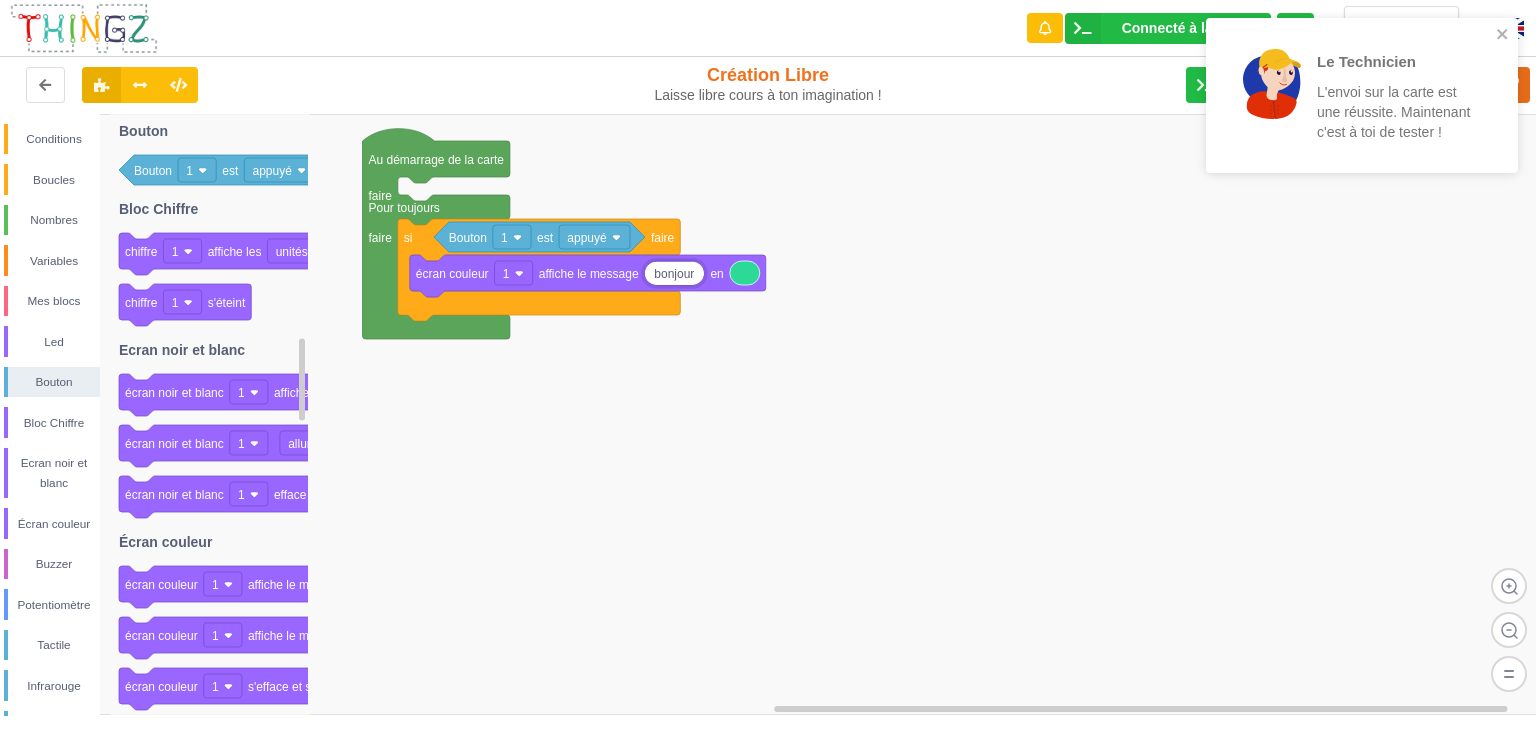 type on "bonjour" 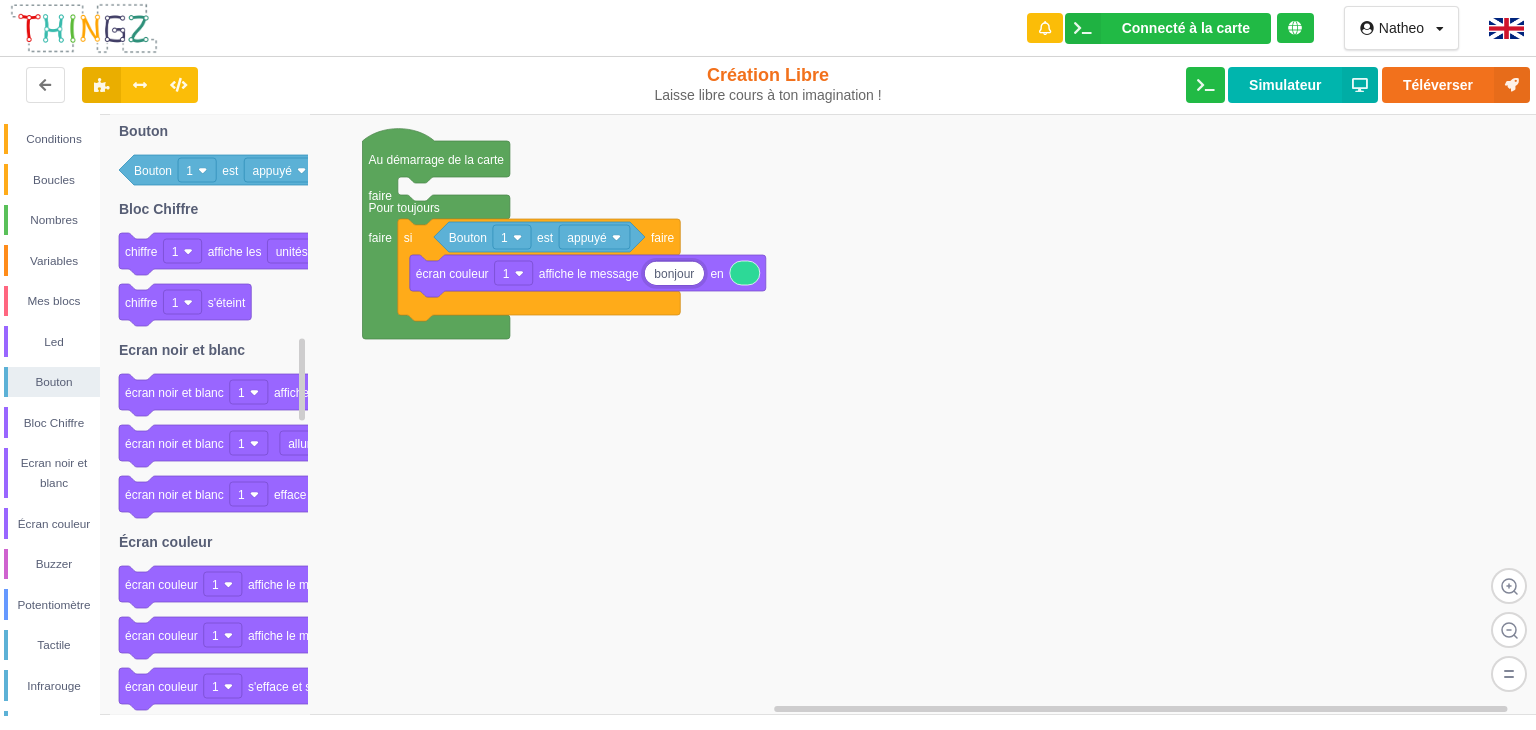 click on "Le Technicien L'envoi sur la carte est une réussite. Maintenant c'est à toi de tester ! Connecté à la carte Réglages Ouvrir le moniteur automatiquement Connexion automatique Connecter Déconnecter Utiliser le WebSerial Natheo Profil Déconnexion   renderRemix(true)   Création Libre Laisse libre cours à ton imagination ! Téléverser Simulateur Conditions Boucles Nombres Variables Mes blocs Led Bouton Bloc Chiffre Ecran noir et blanc Écran couleur Buzzer Potentiomètre Tactile Infrarouge Météo Luminosité Prise radiocommandée Detecteur de mouvement Moniteur série Bluetooth Wifi Au démarrage de la carte faire Pour toujours faire si faire Bouton 1 est appuyé bonjour    écran couleur 1 affiche le message en 1 attendre secondes si faire si faire sinon faire 0 0 < 0 0 ≤ 0 0 = 0 0 ≥ 0 0 > 0 0 ≠ et ou pas répéter tant que répéter jusqu'à 10 répète fois 1 10 nombre au hasard entre et 0 0 + 0 0 - 0 0 * 0 0 / led 1 s'allume led 1 basculer l'état 1 led 1 s'allume pendant 1" at bounding box center (768, 351) 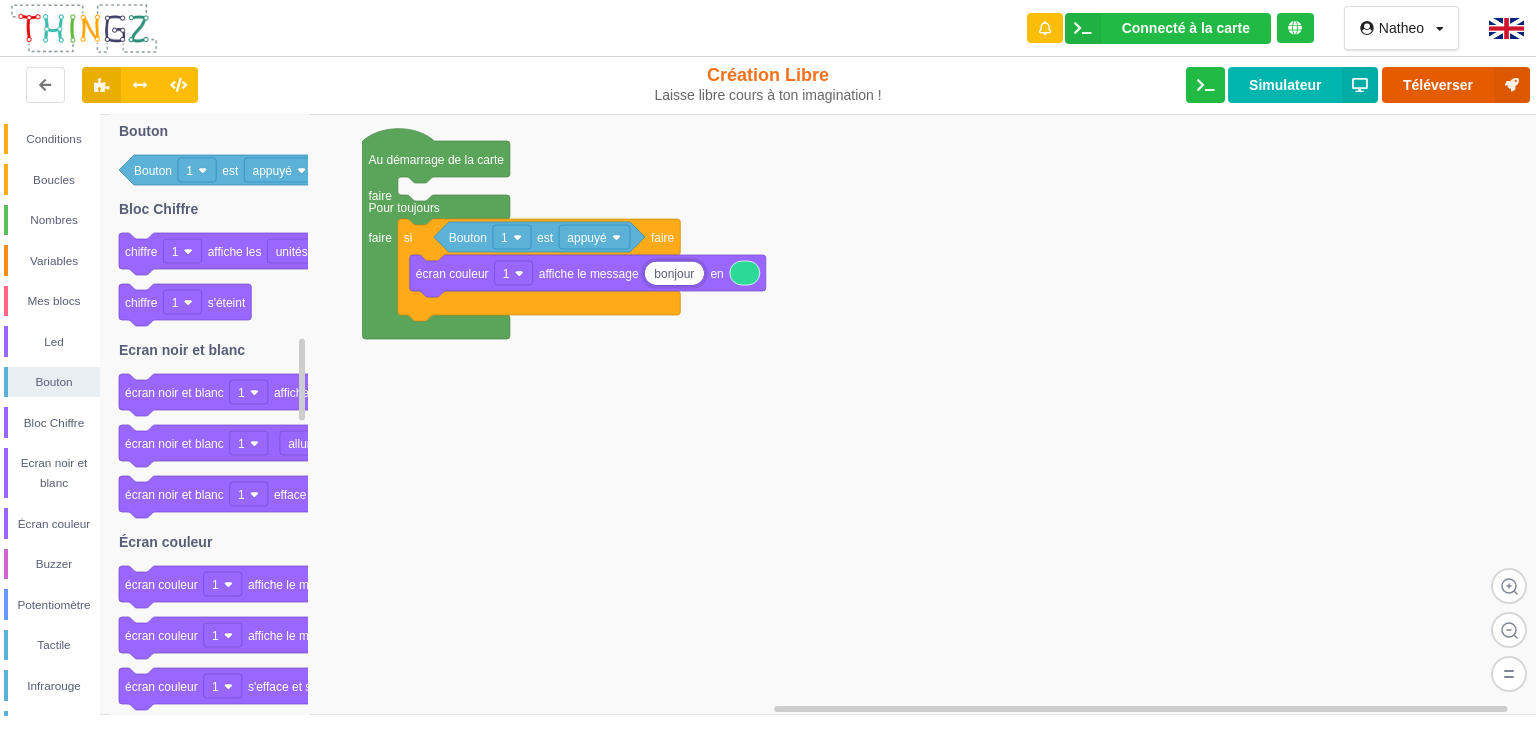 click on "Téléverser" at bounding box center [1456, 85] 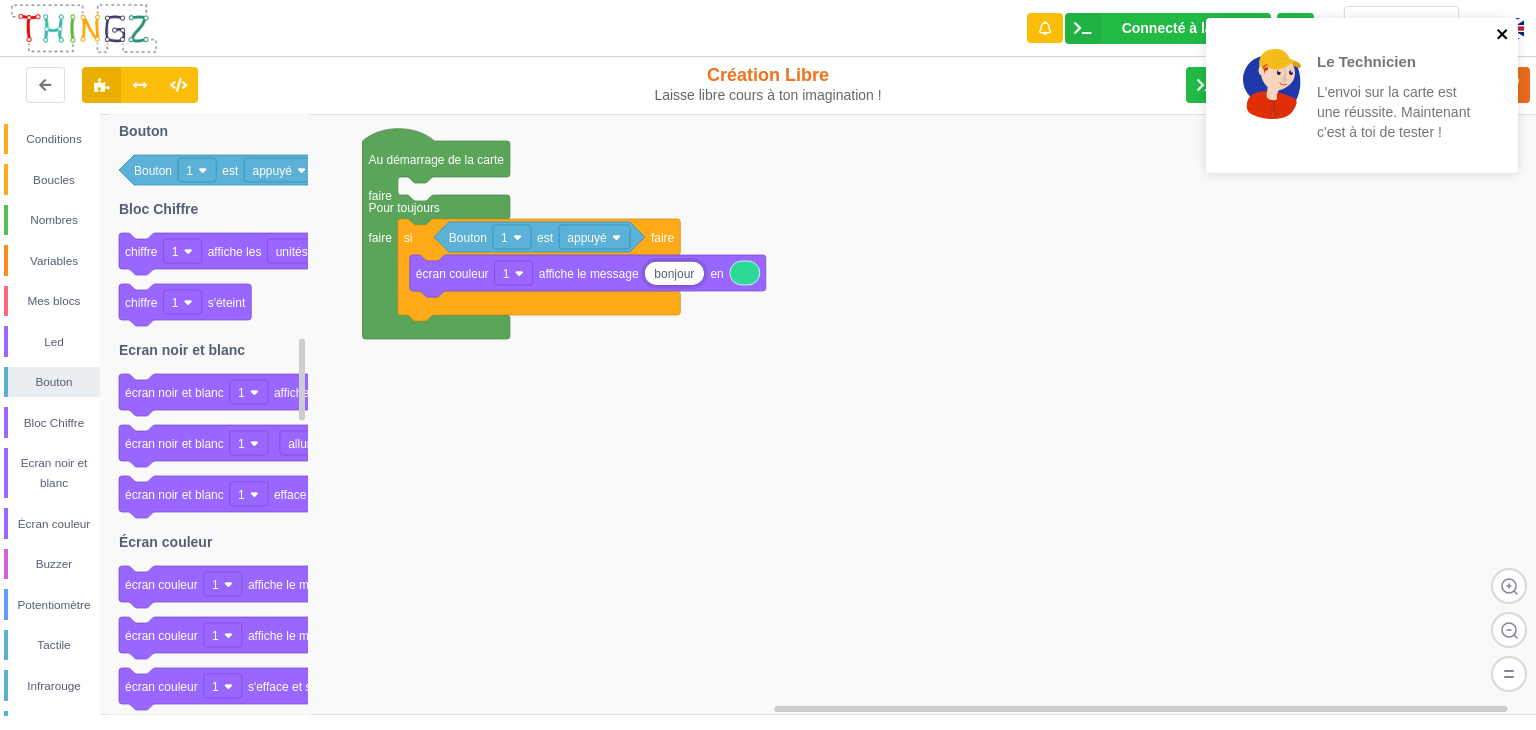 click 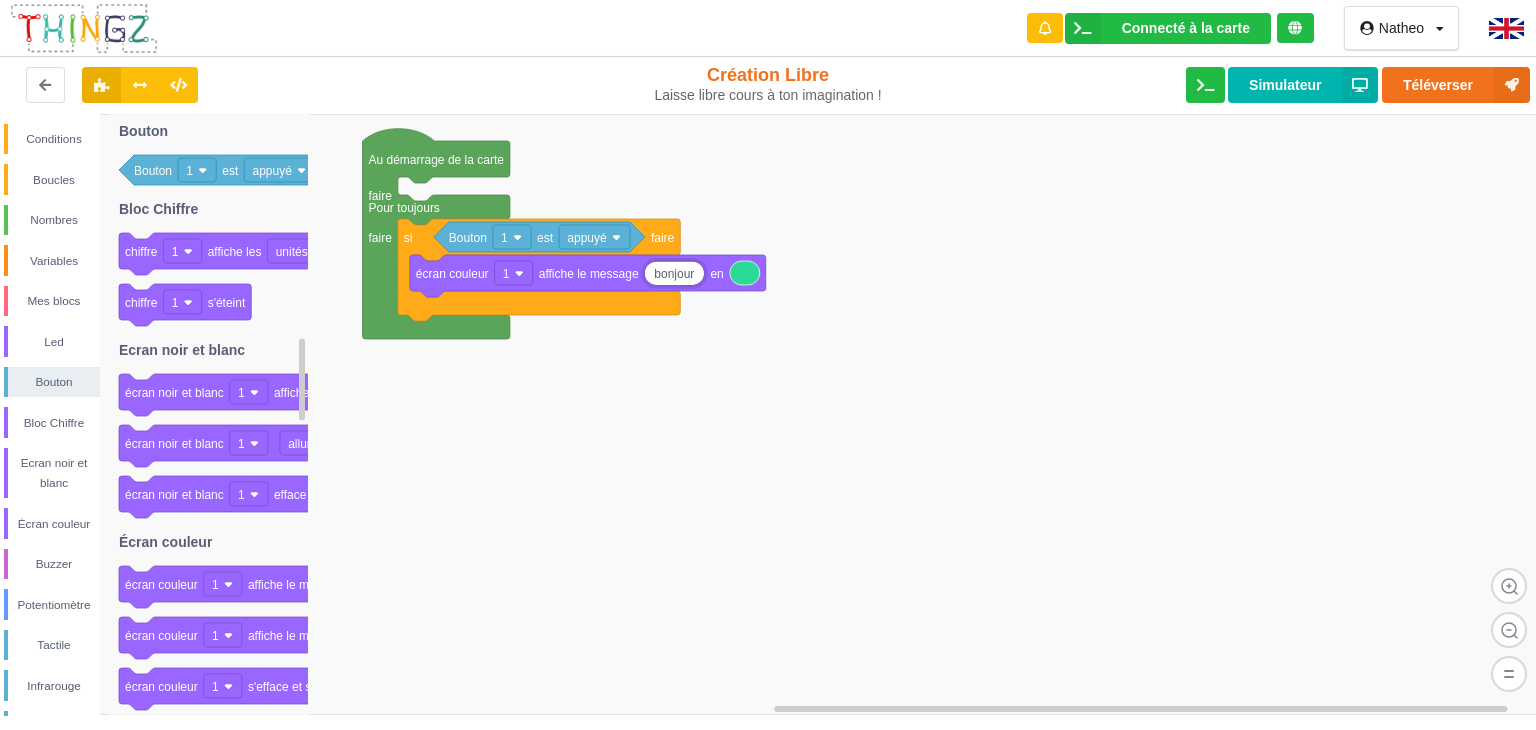 click on "bonjour" at bounding box center (674, 273) 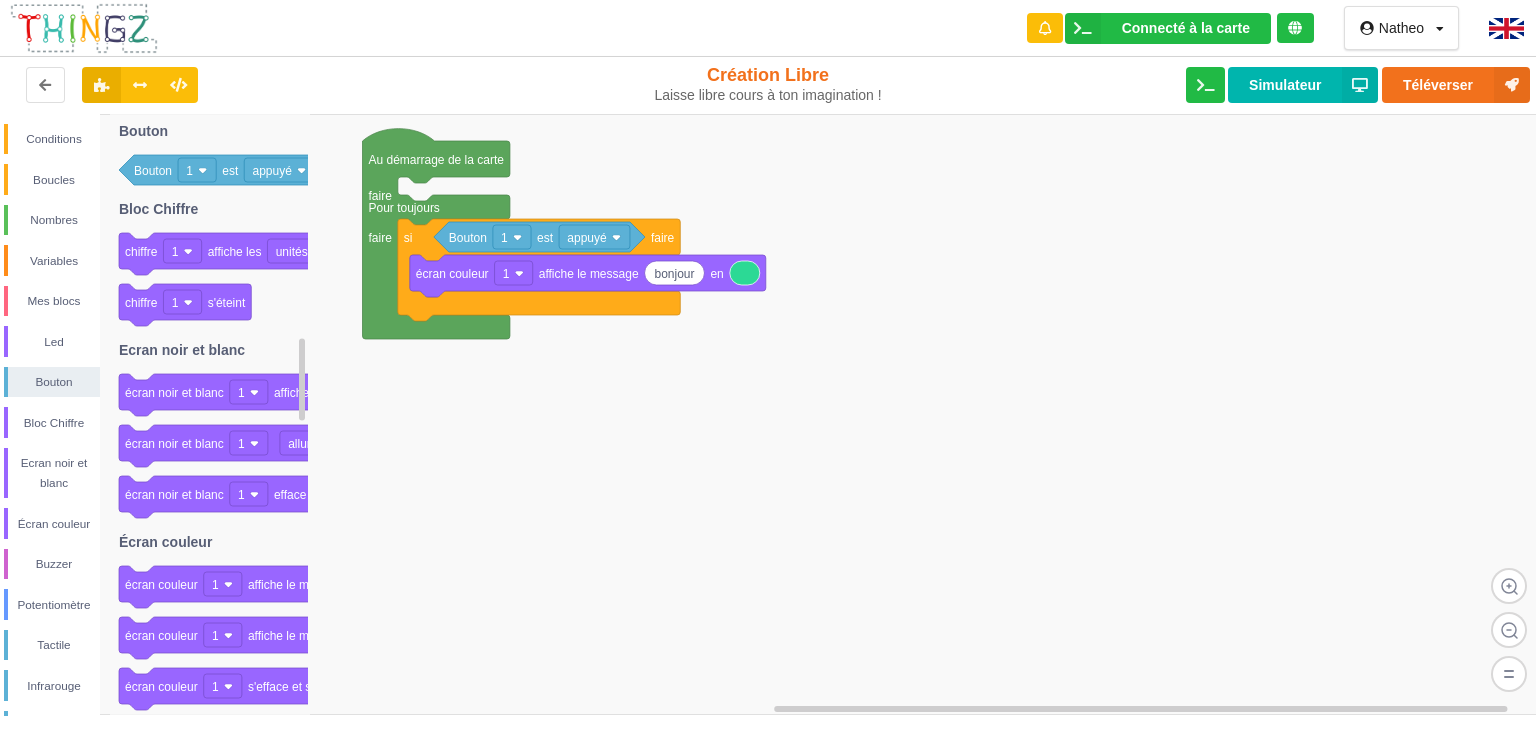 click 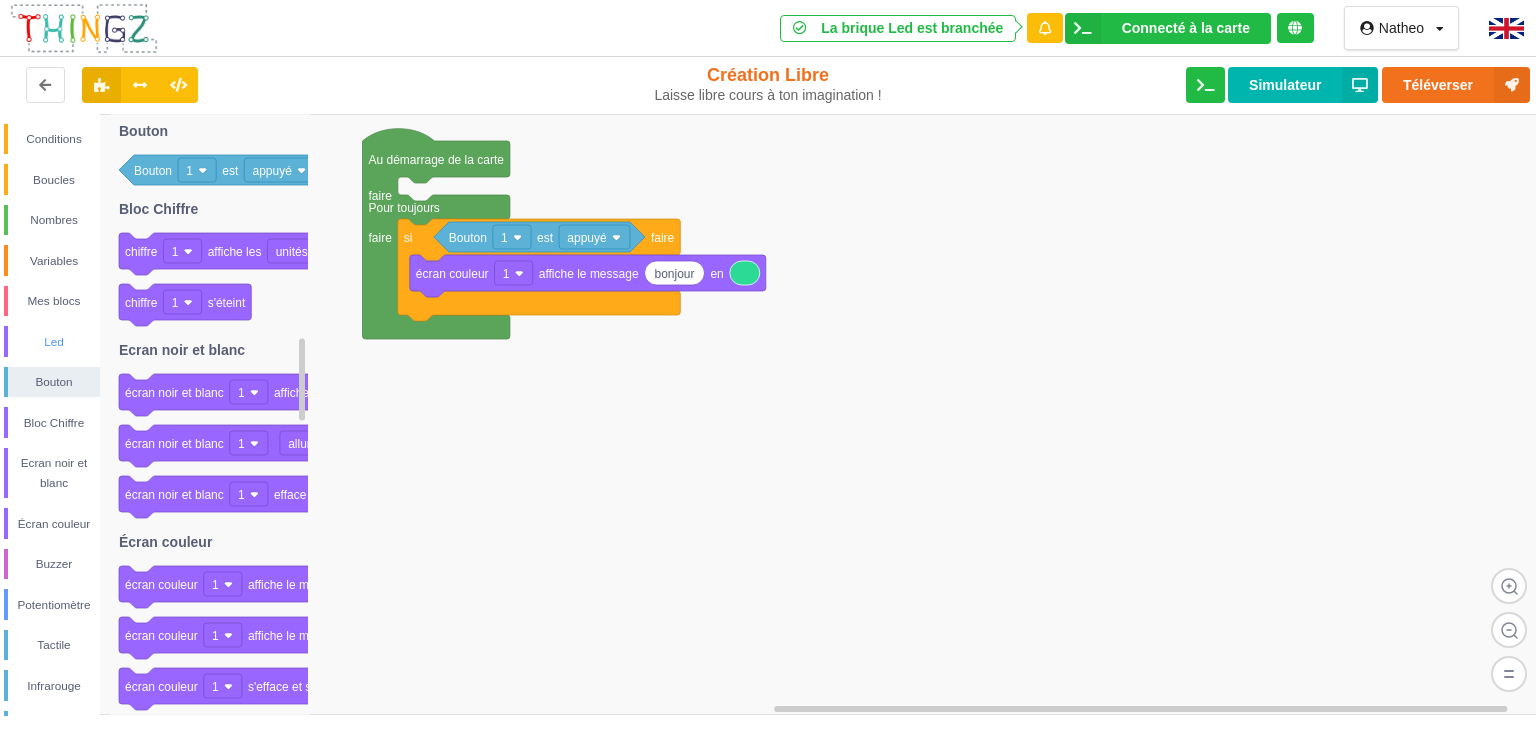 click on "Led" at bounding box center [54, 342] 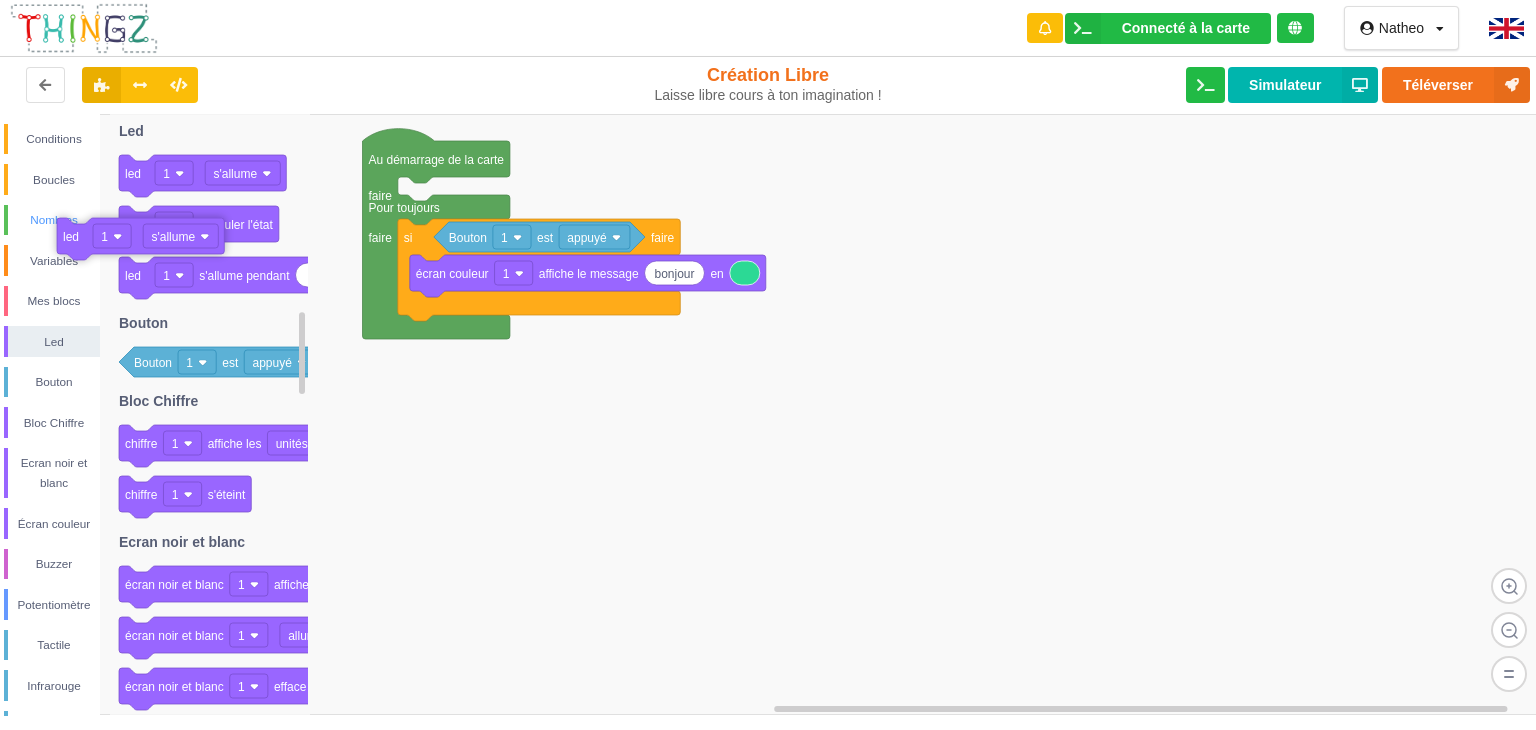 drag, startPoint x: 130, startPoint y: 166, endPoint x: 36, endPoint y: 224, distance: 110.45361 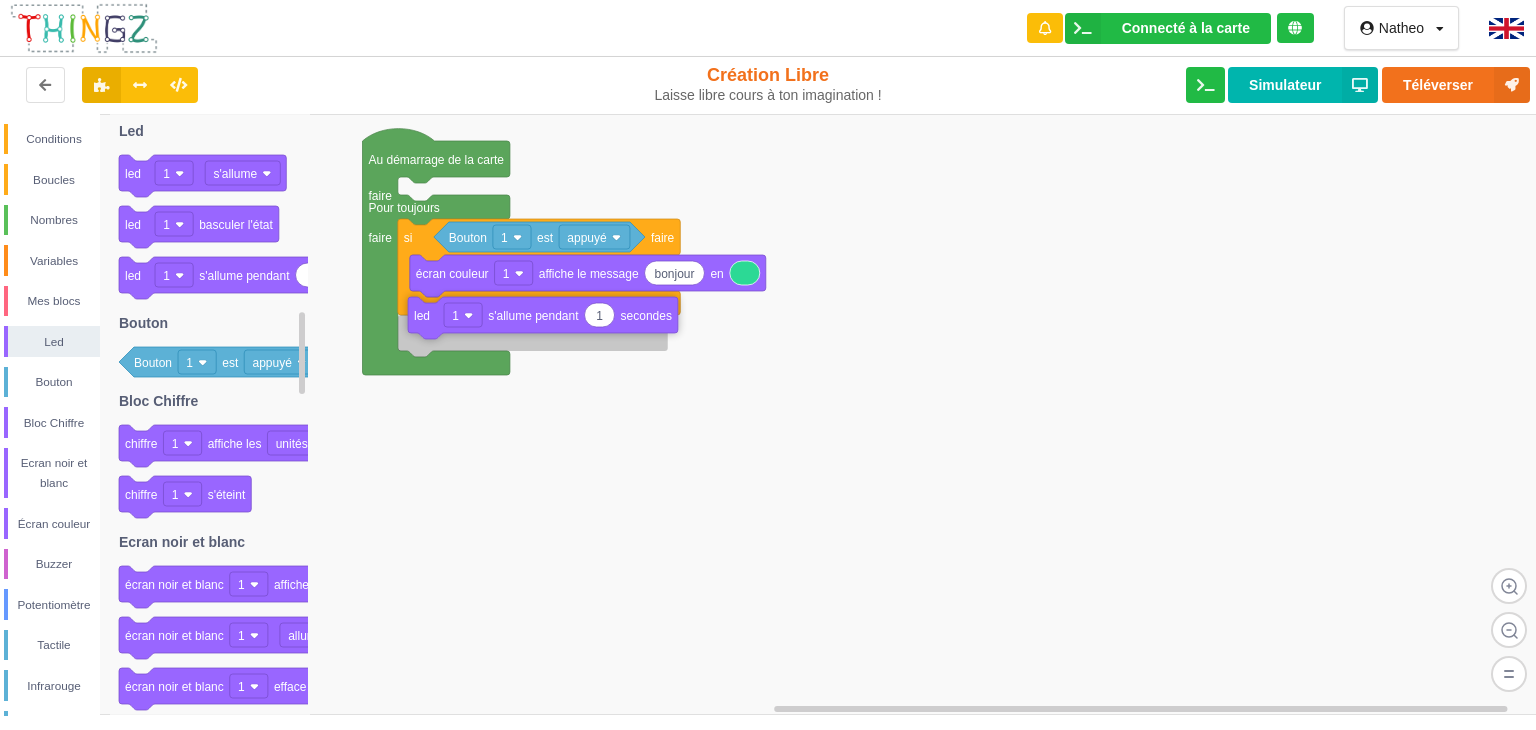 drag, startPoint x: 139, startPoint y: 270, endPoint x: 426, endPoint y: 309, distance: 289.6377 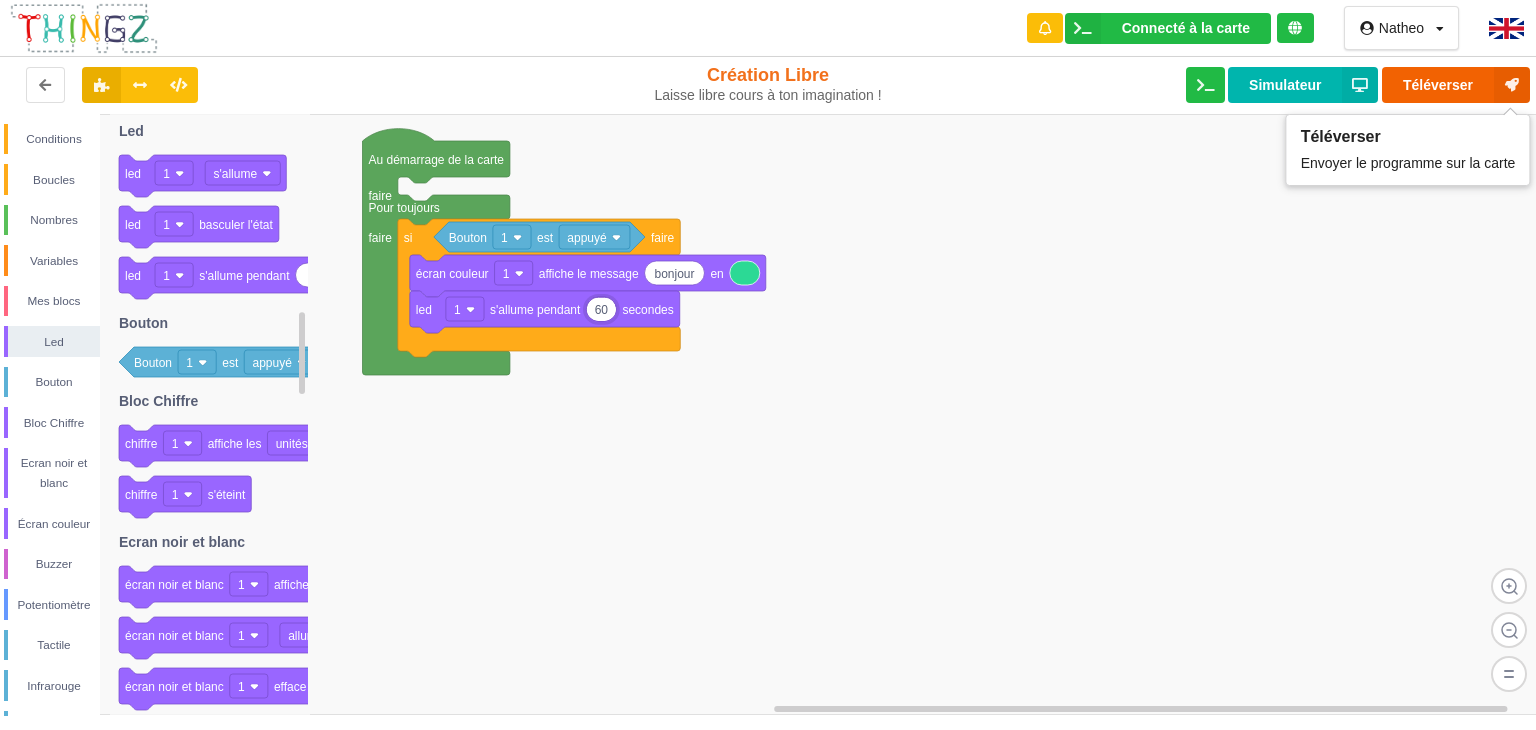 type on "60" 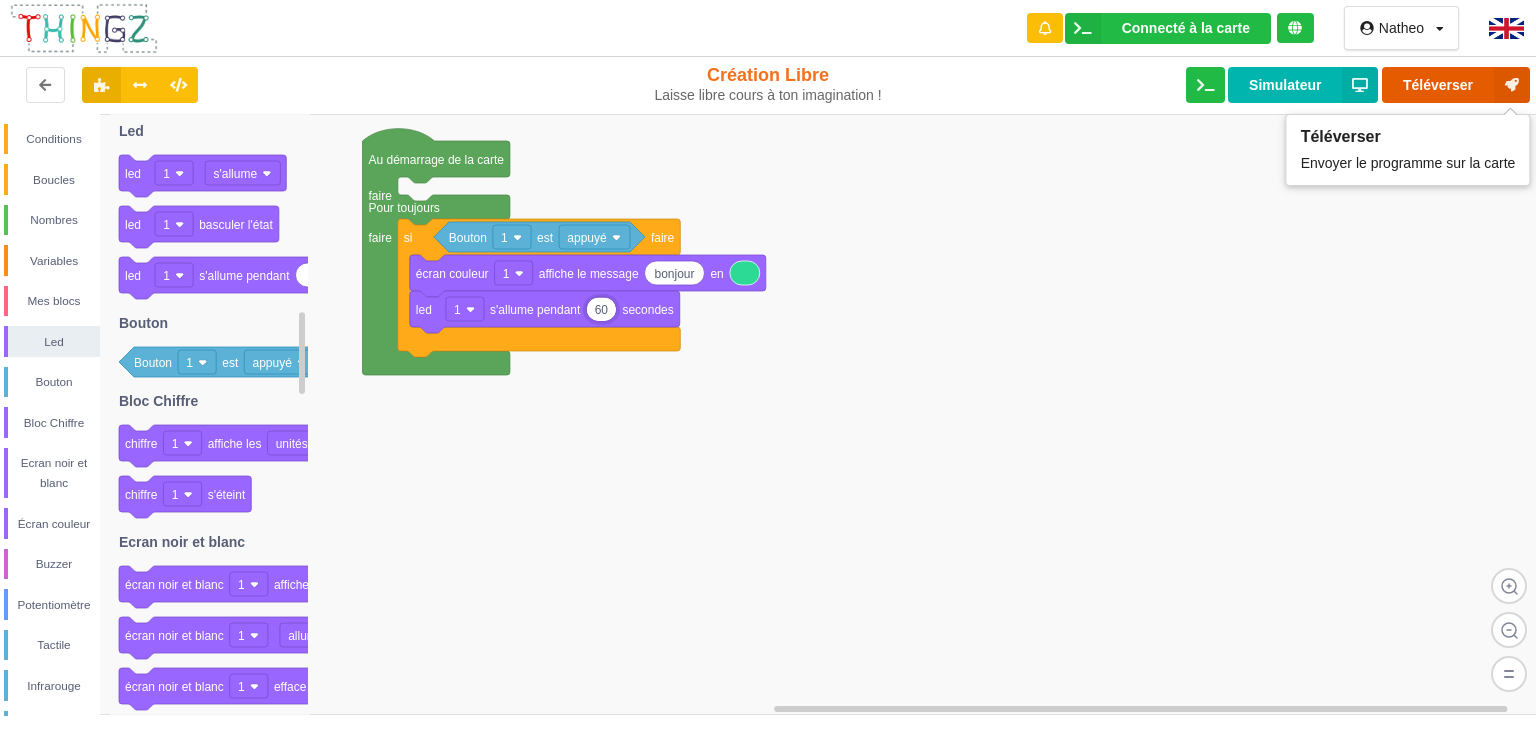 click on "Téléverser" at bounding box center (1456, 85) 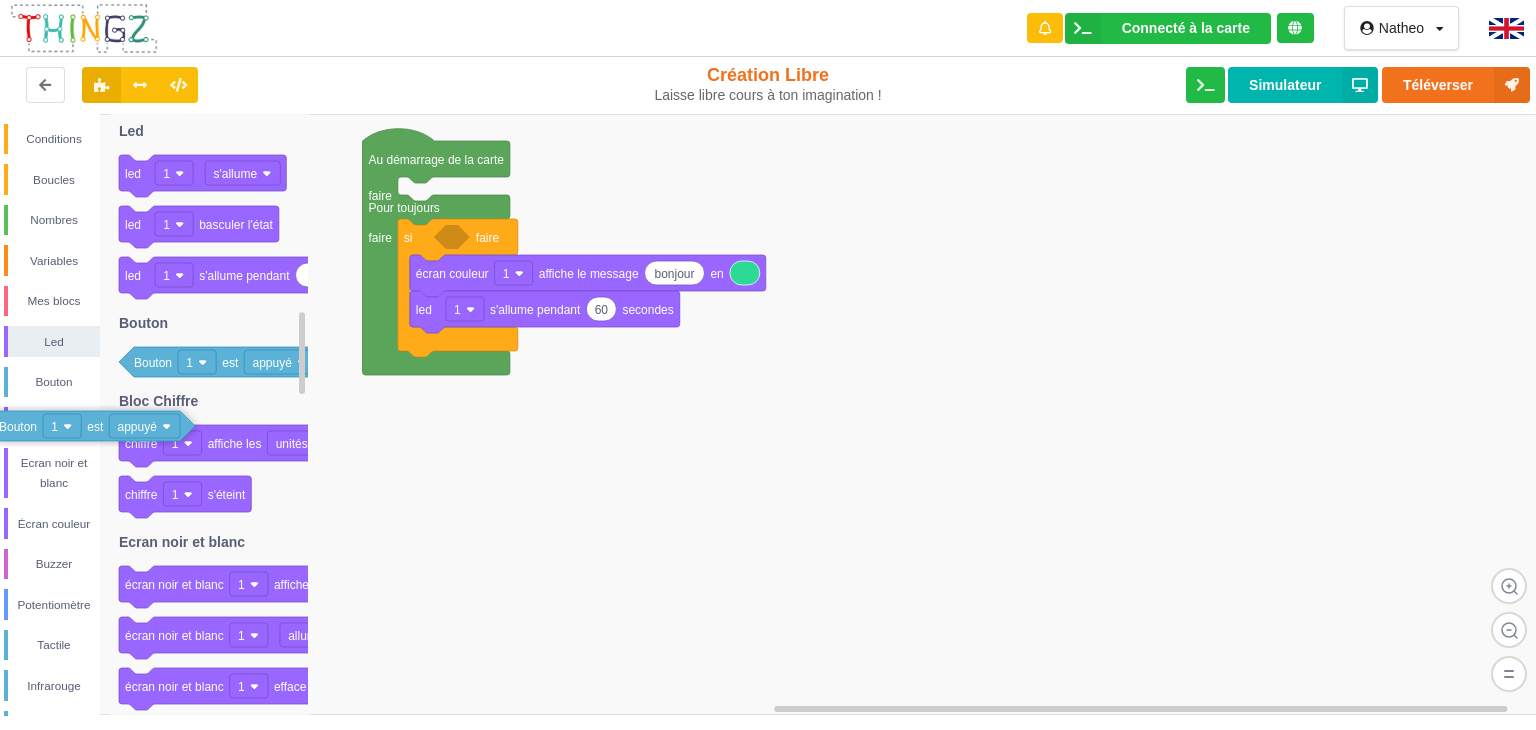 drag, startPoint x: 472, startPoint y: 249, endPoint x: 32, endPoint y: 445, distance: 481.6804 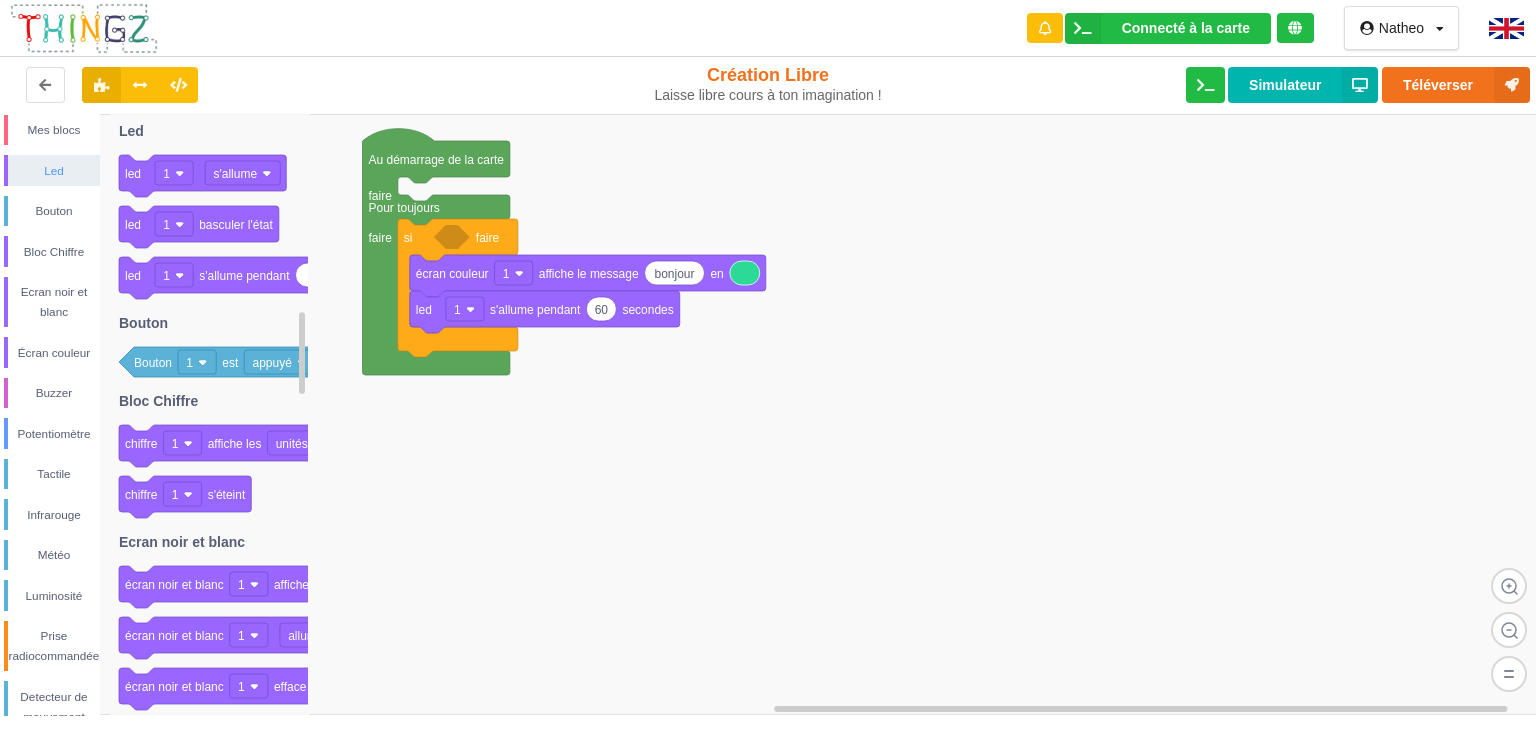 scroll, scrollTop: 196, scrollLeft: 0, axis: vertical 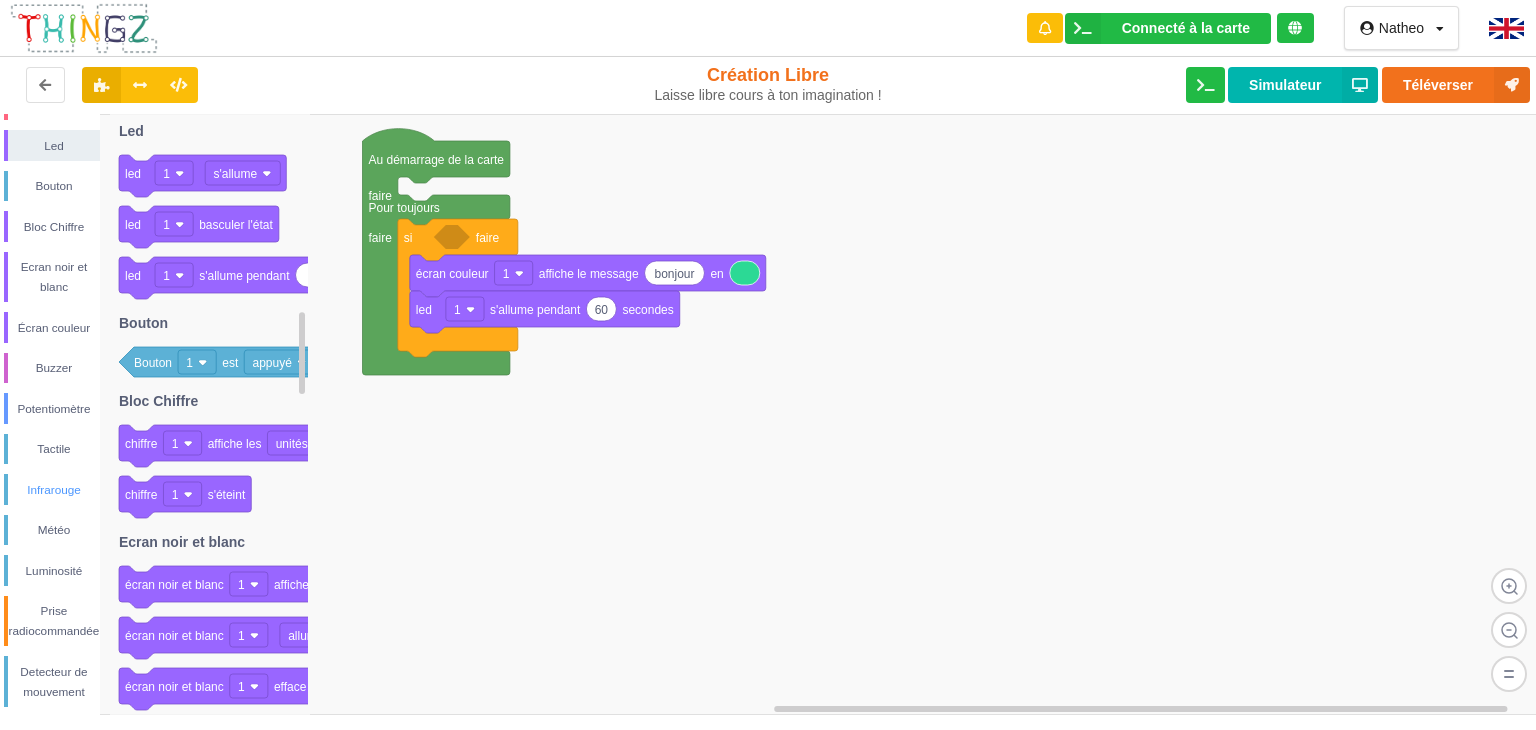 click on "Infrarouge" at bounding box center (54, 490) 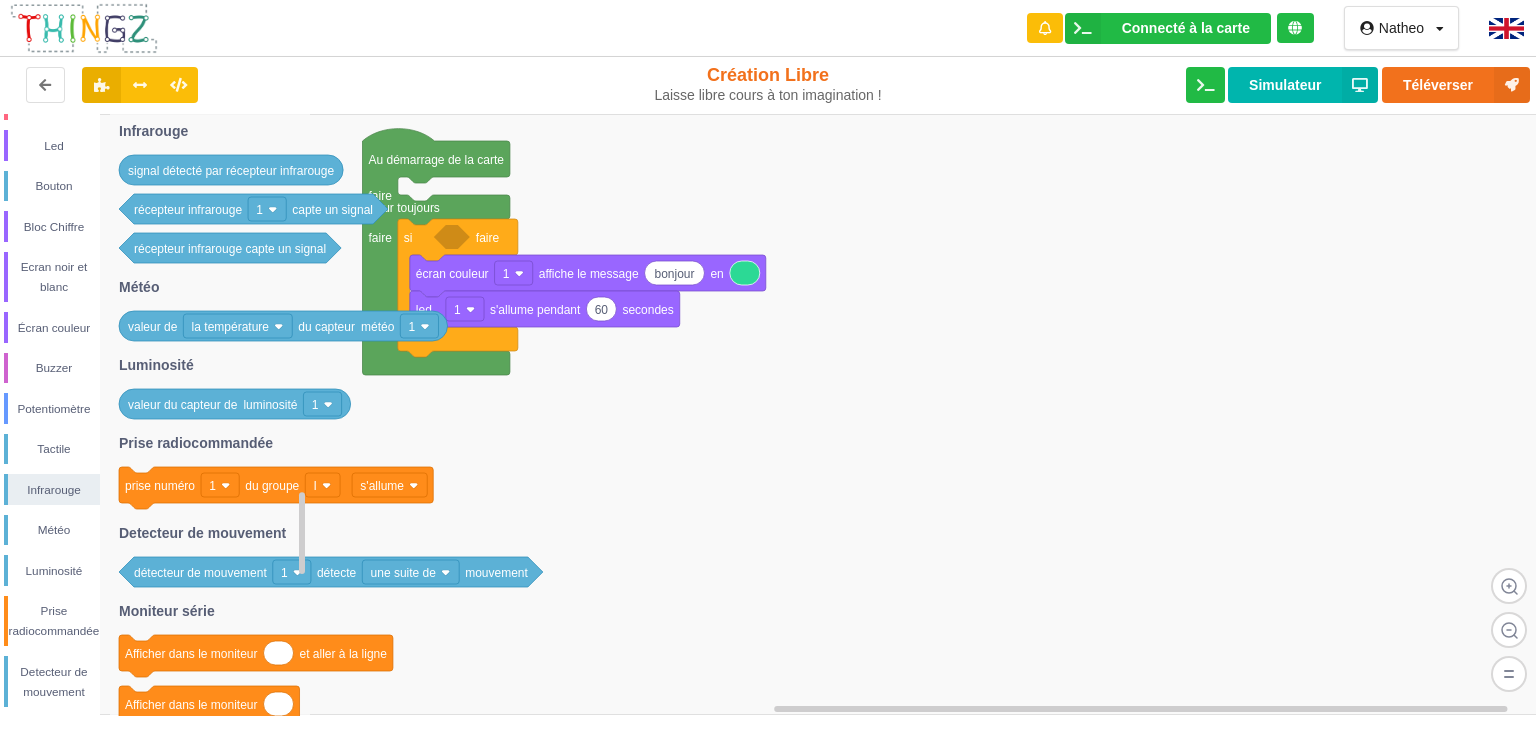click 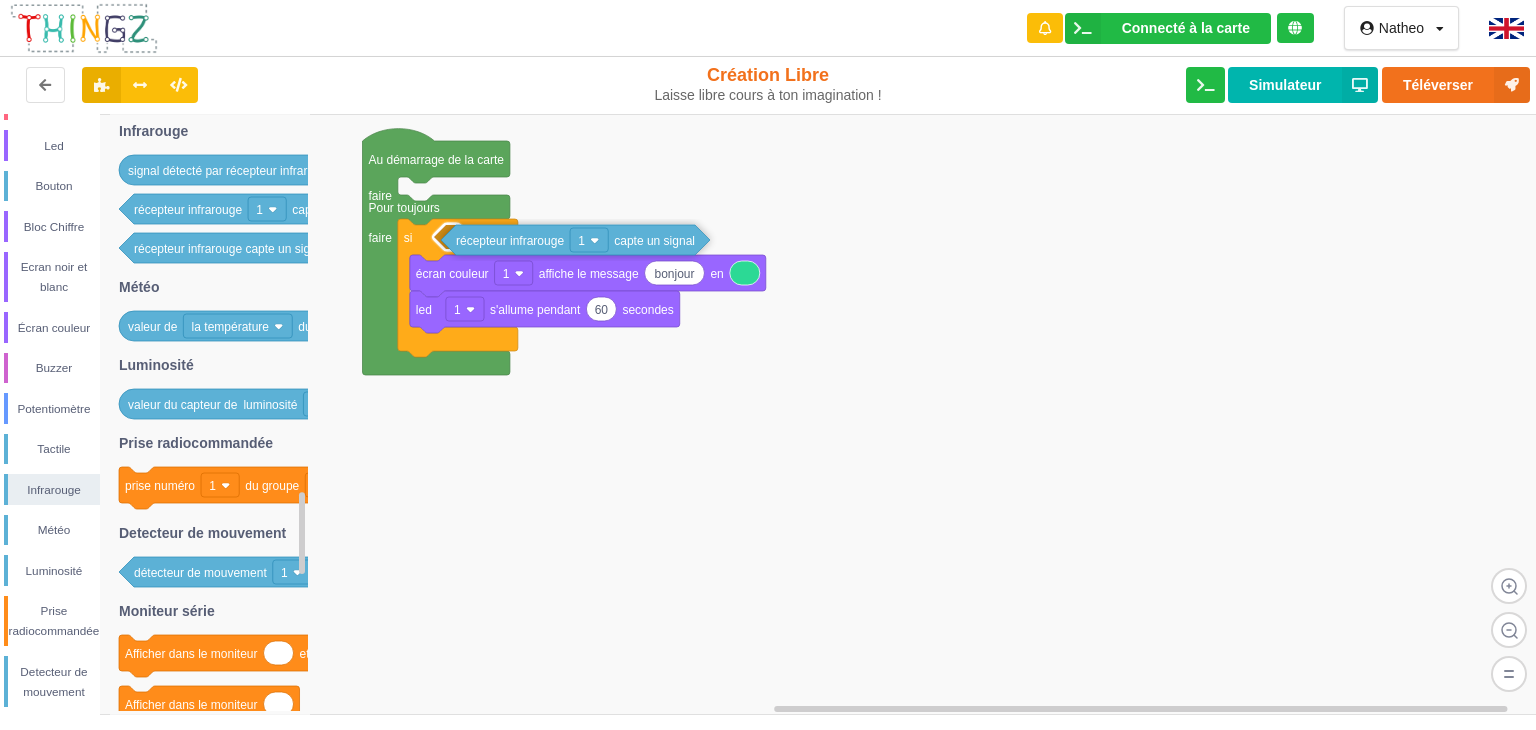 drag, startPoint x: 179, startPoint y: 222, endPoint x: 503, endPoint y: 249, distance: 325.12305 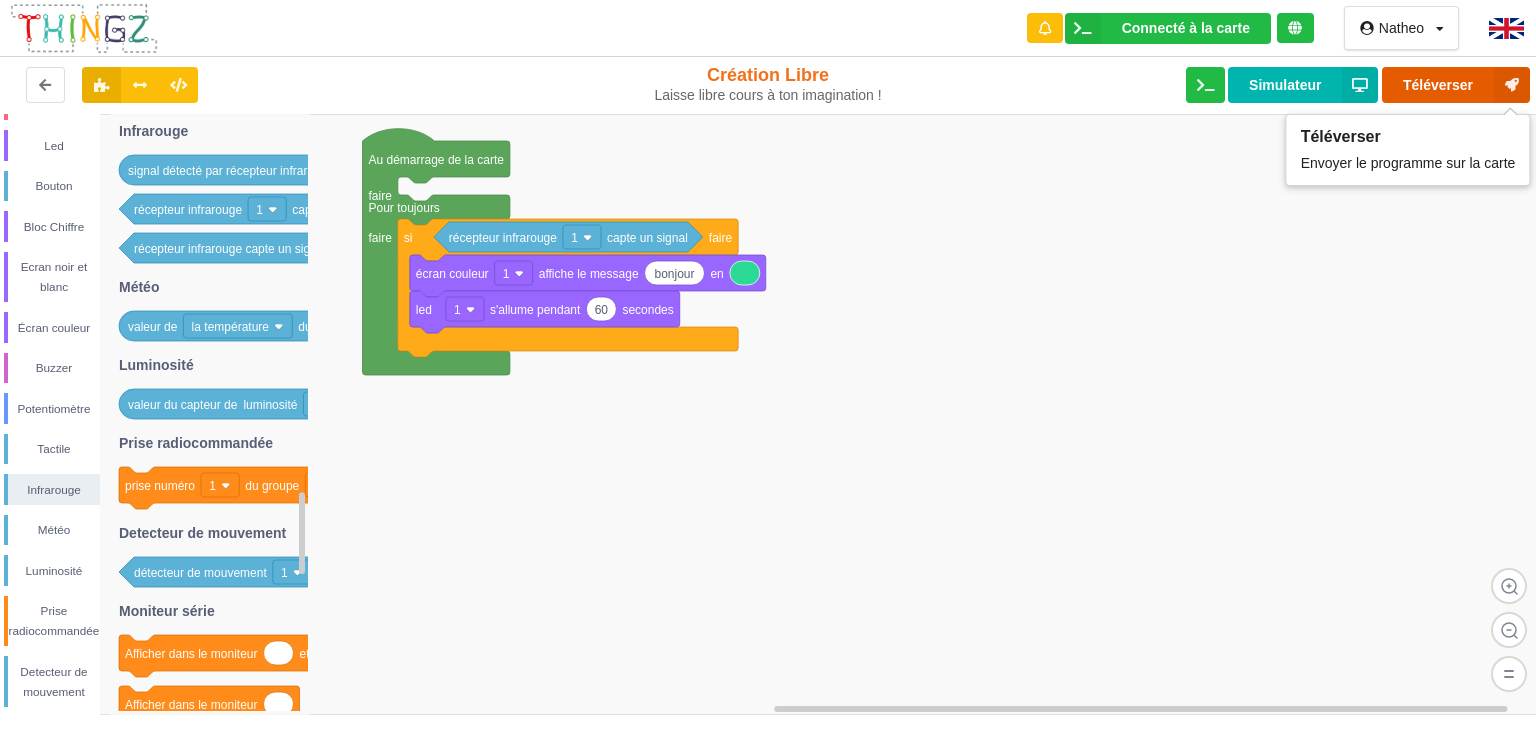 click on "Téléverser" at bounding box center (1456, 85) 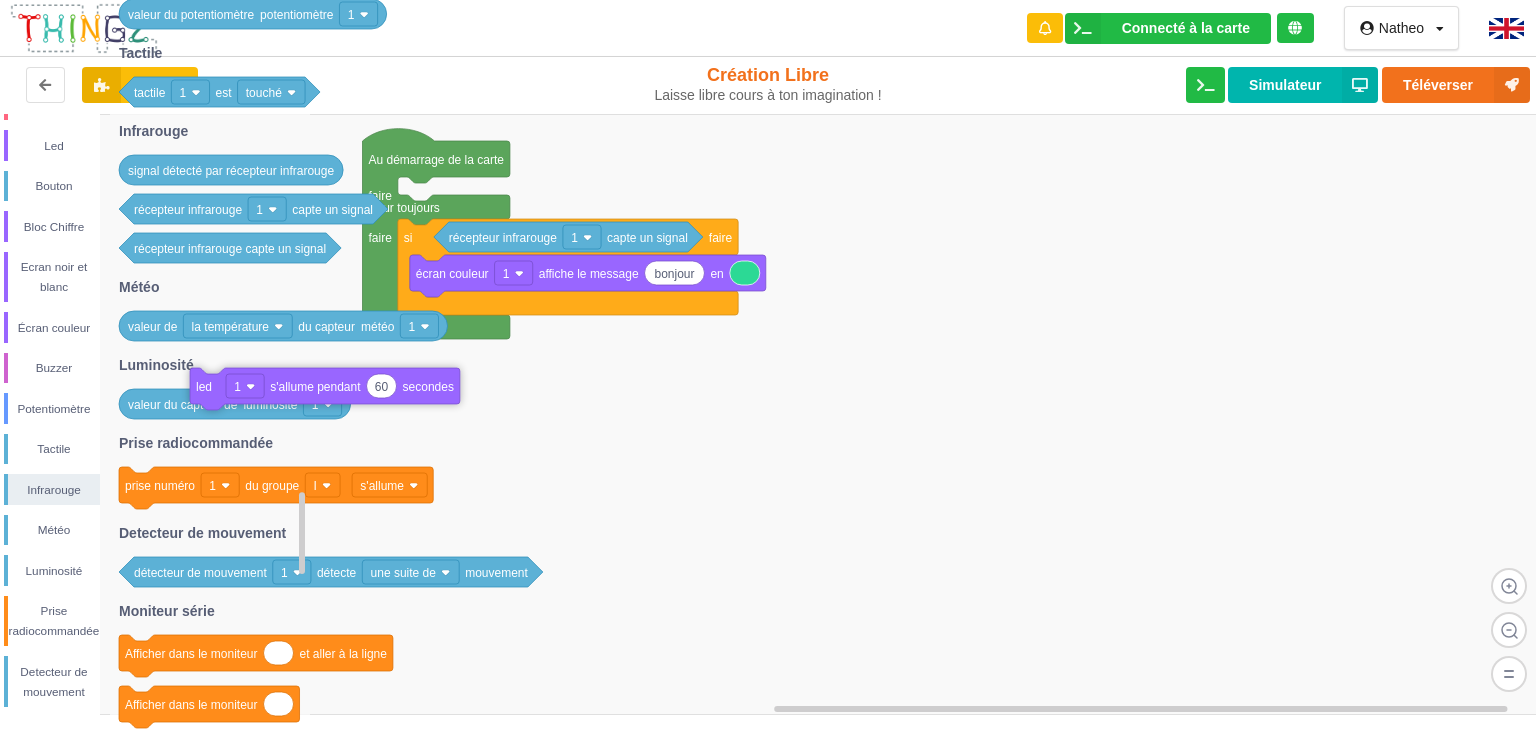 drag, startPoint x: 514, startPoint y: 323, endPoint x: 129, endPoint y: 493, distance: 420.8622 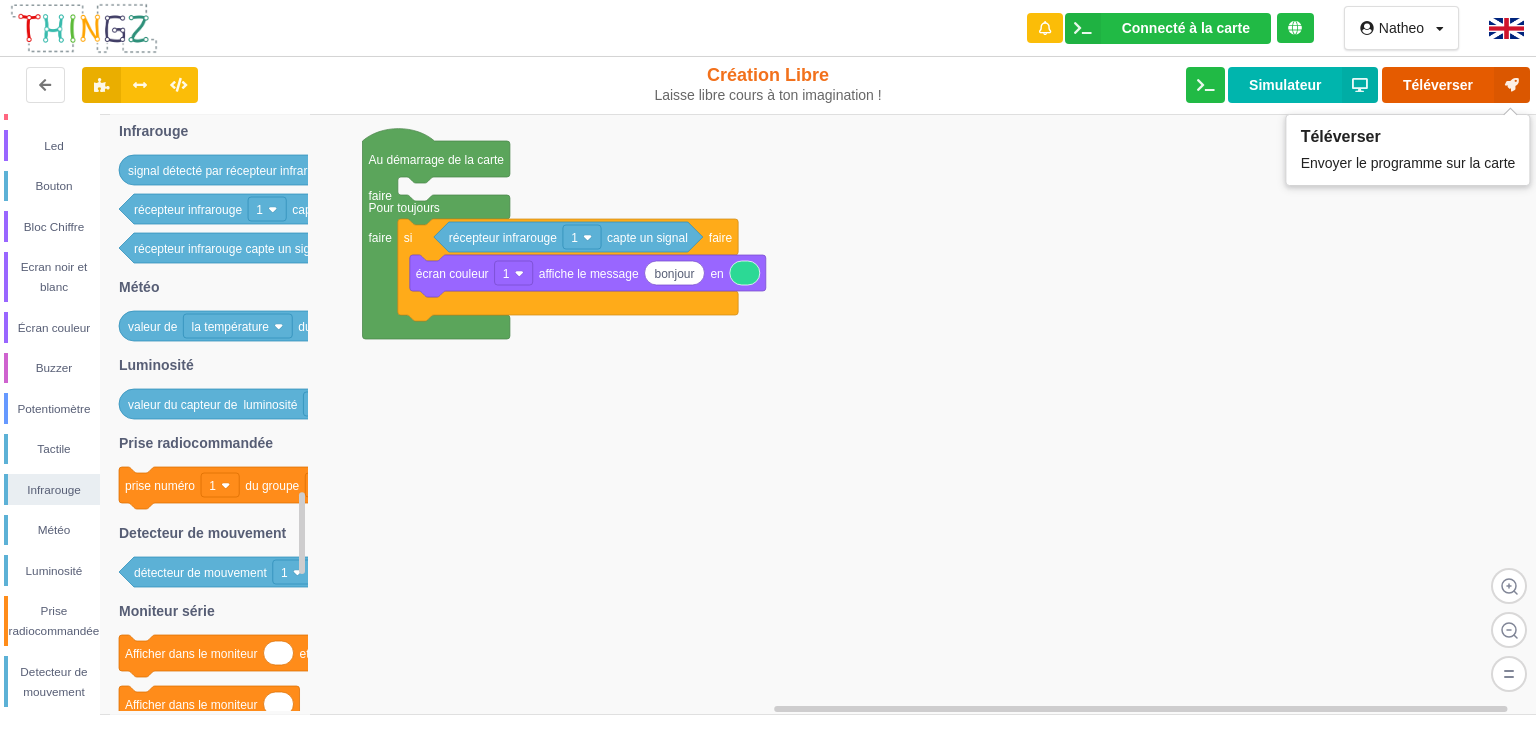 click on "Téléverser" at bounding box center [1456, 85] 